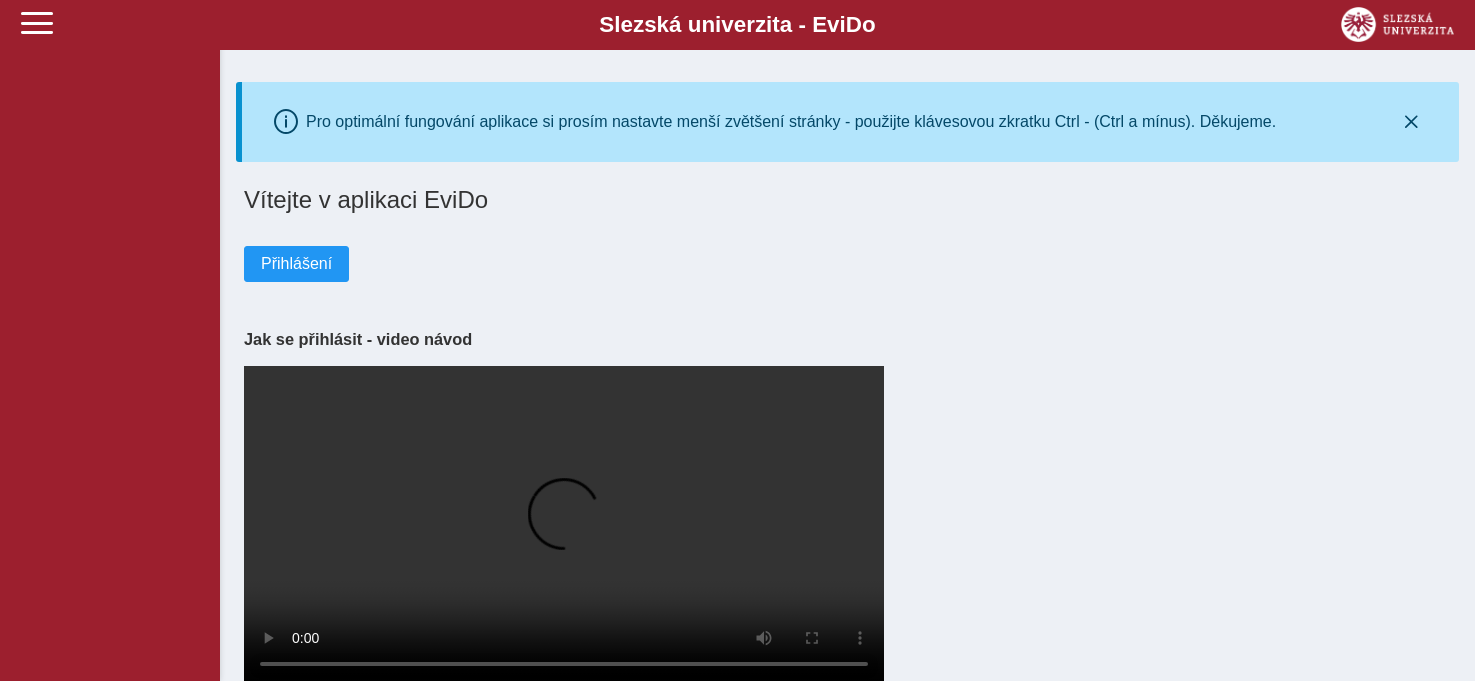 scroll, scrollTop: 0, scrollLeft: 0, axis: both 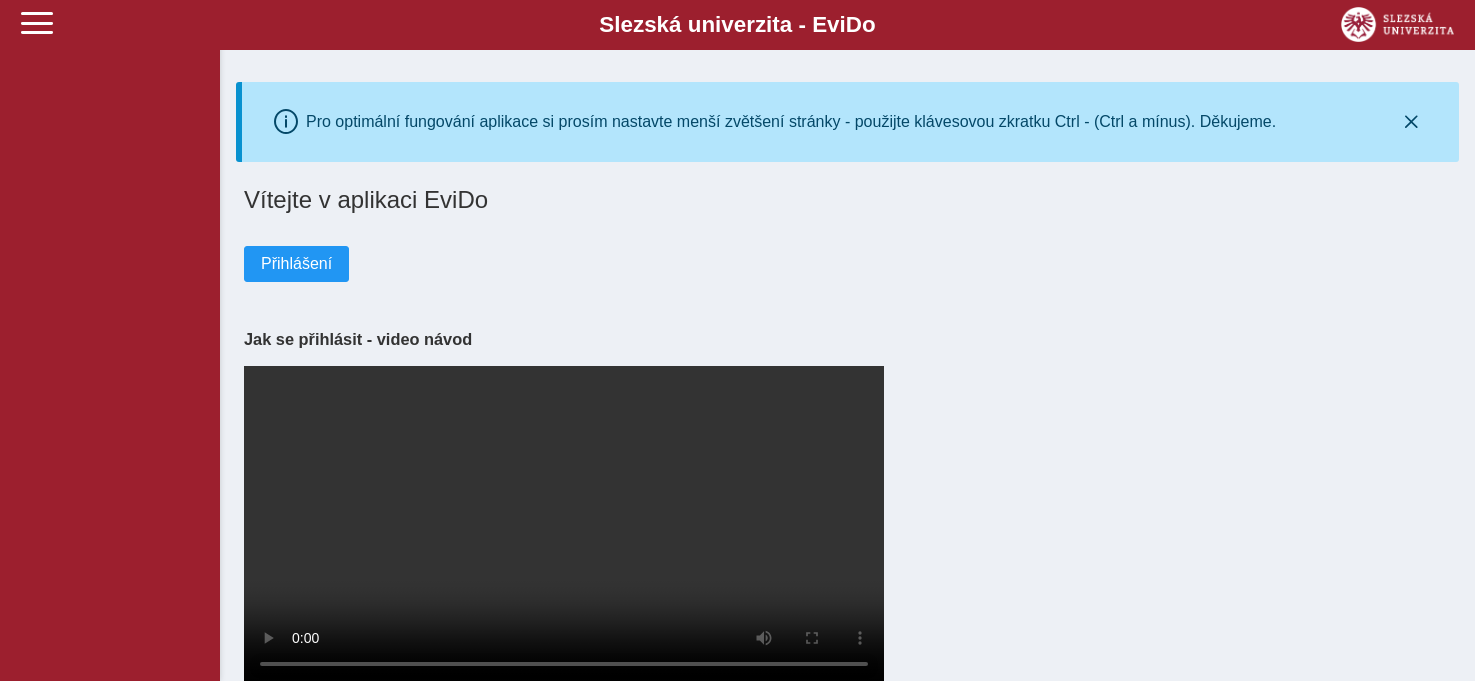 click on "Vítejte v aplikaci EviDo Přihlášení Jak se přihlásit - video návod  Your browser does not support the video tag." at bounding box center [847, 437] 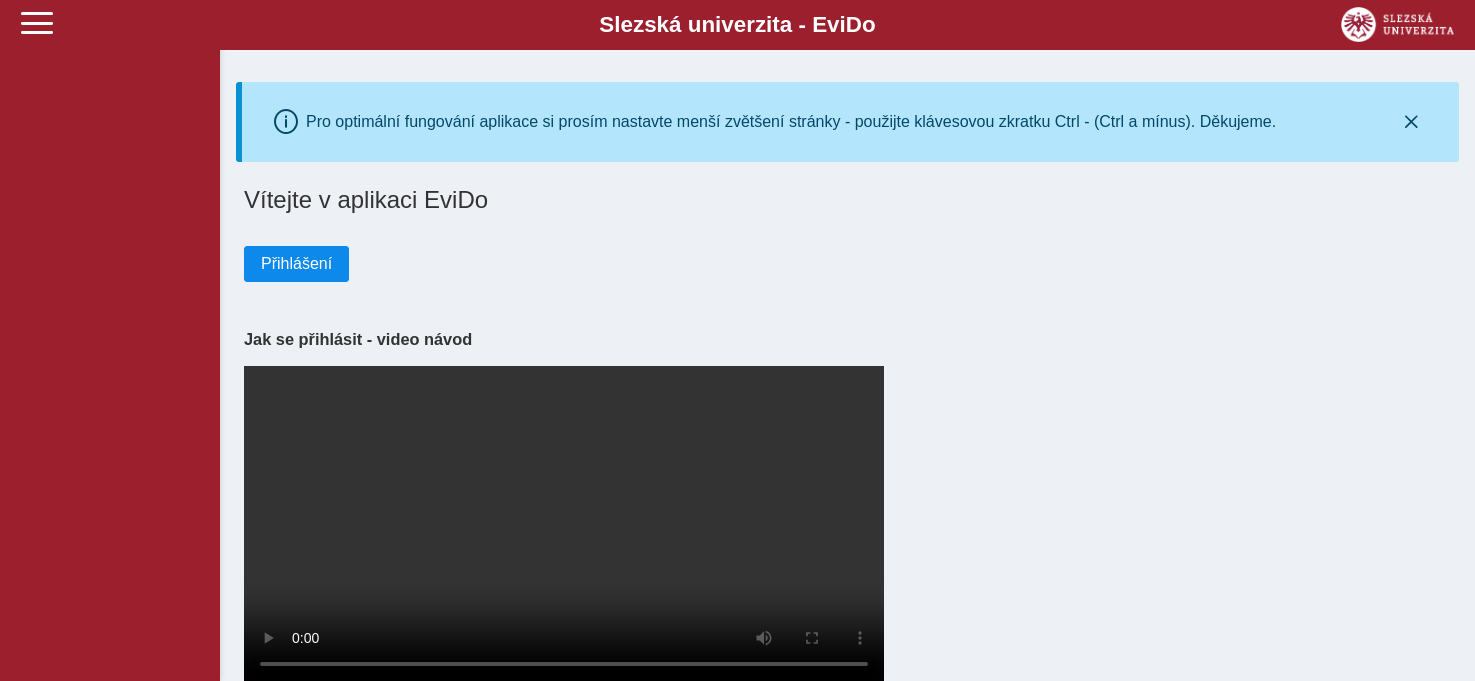 click on "Přihlášení" at bounding box center [296, 264] 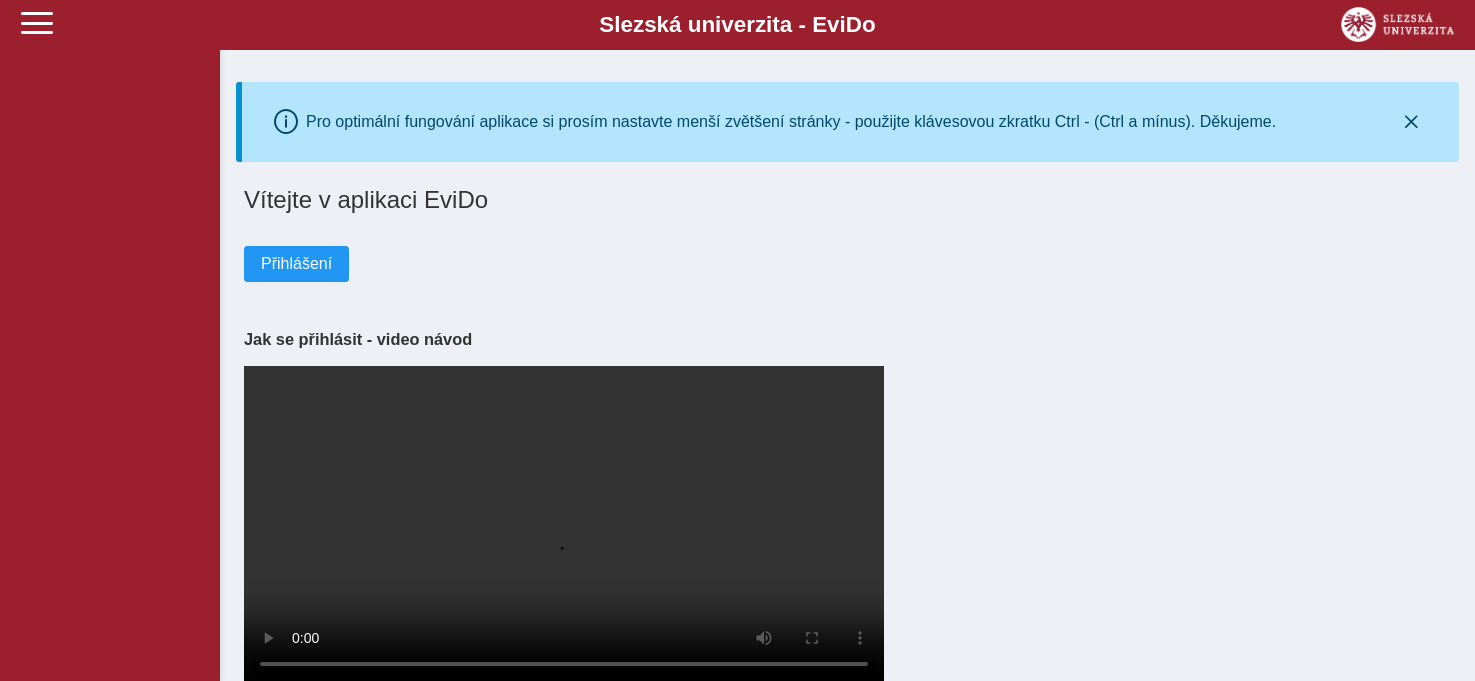 scroll, scrollTop: 0, scrollLeft: 0, axis: both 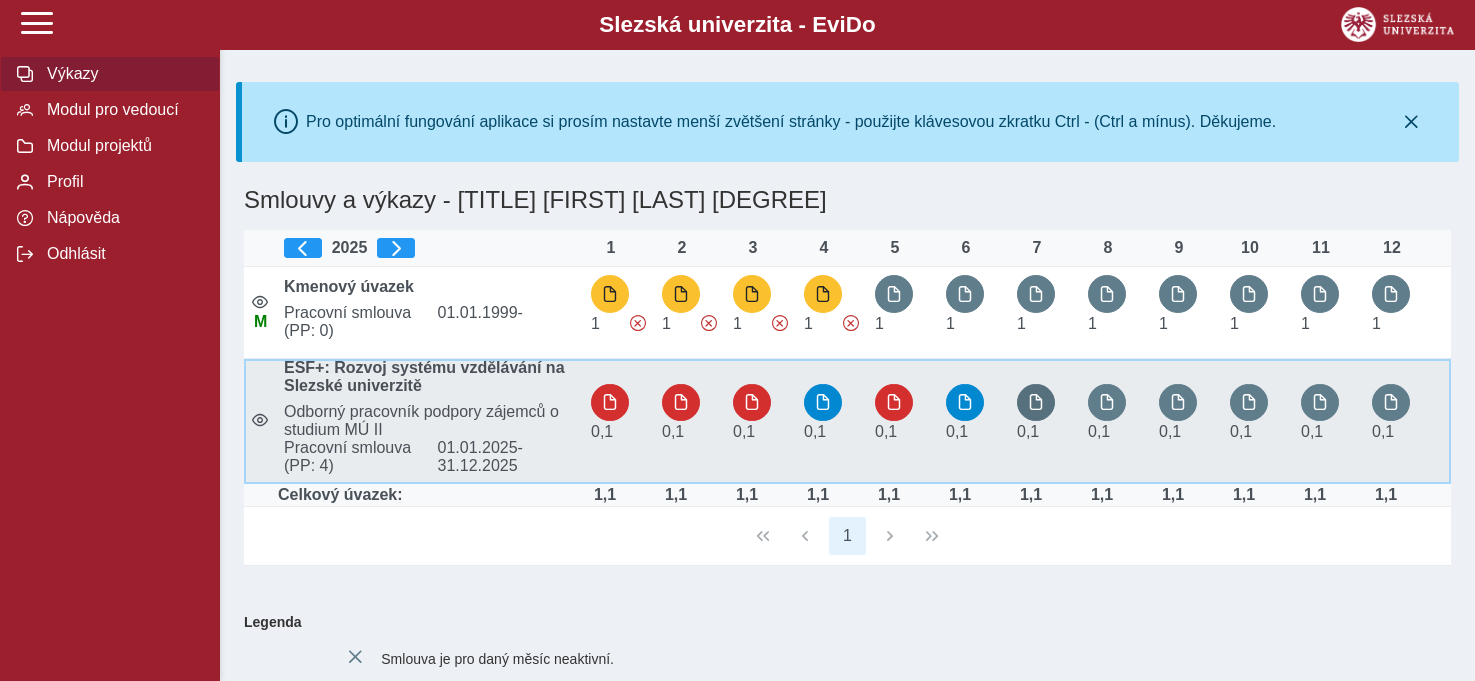 click at bounding box center (1036, 402) 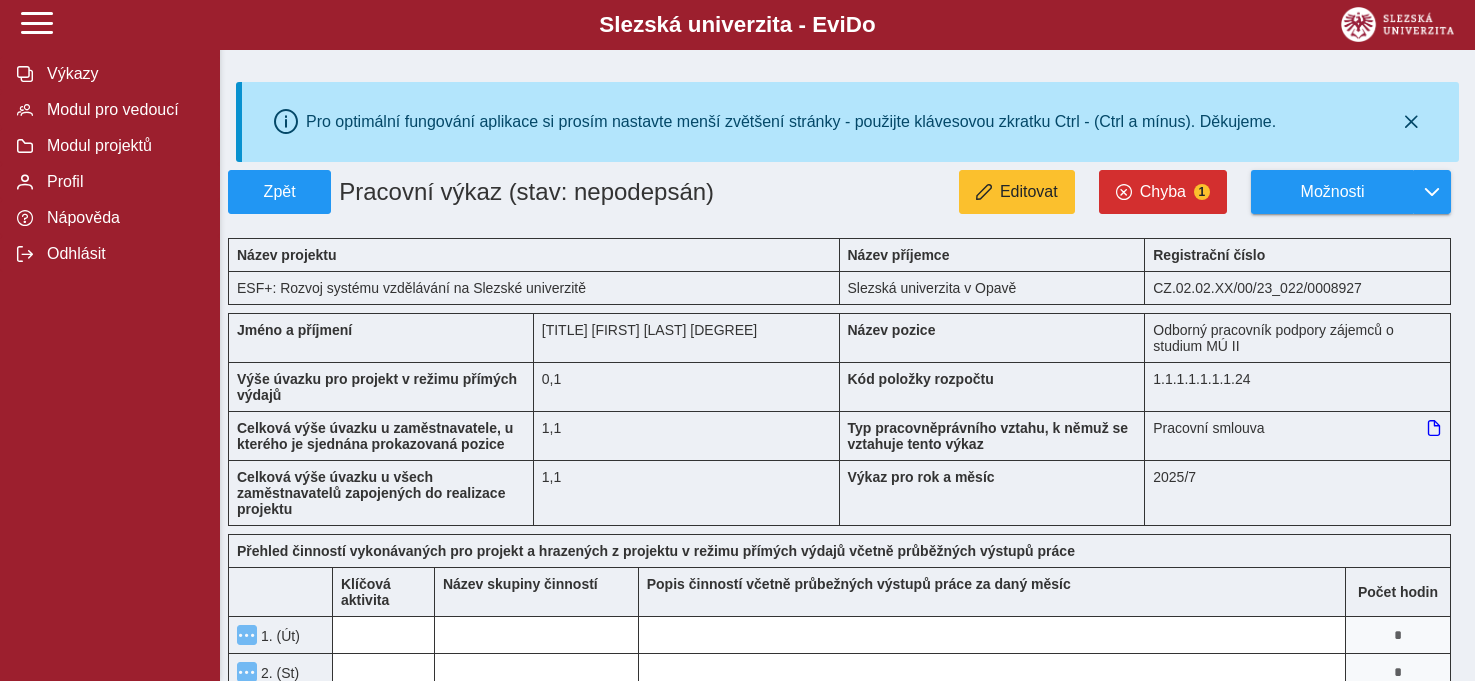 click on "Kód položky rozpočtu" at bounding box center (993, 386) 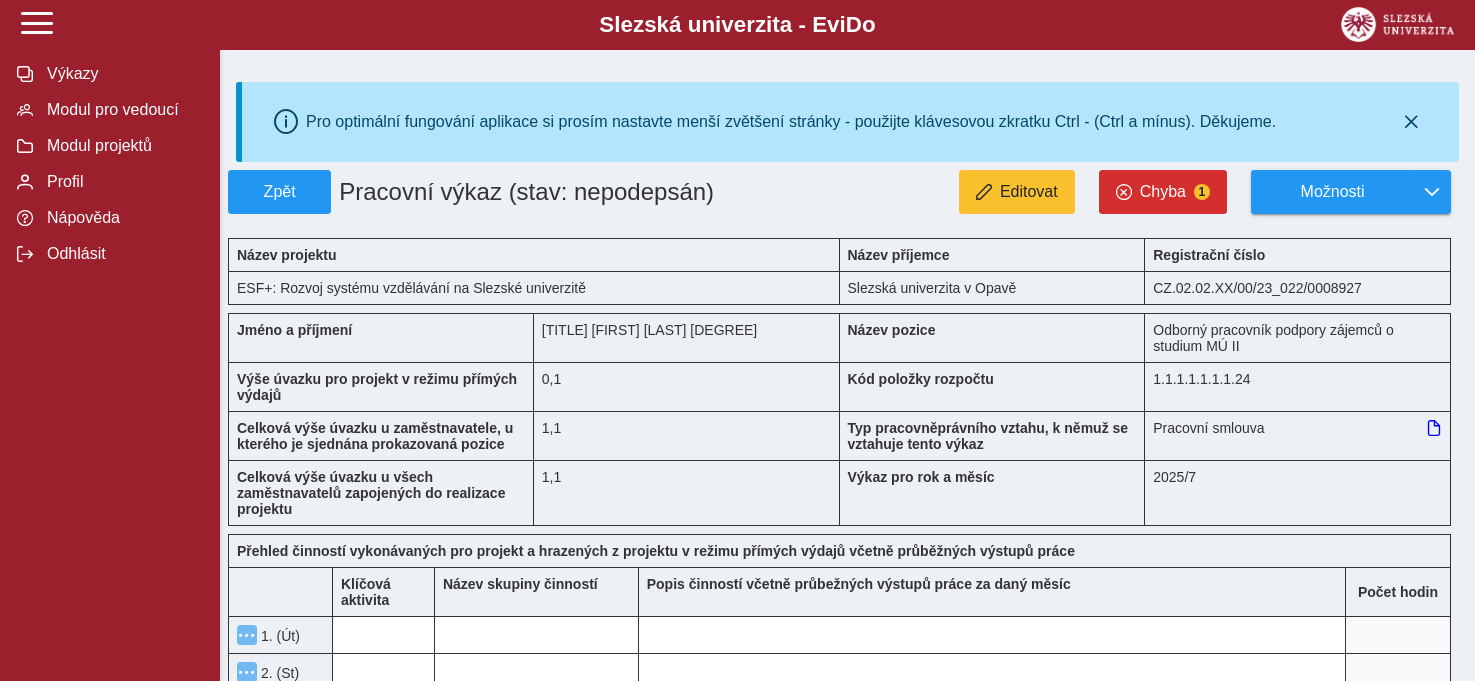 type 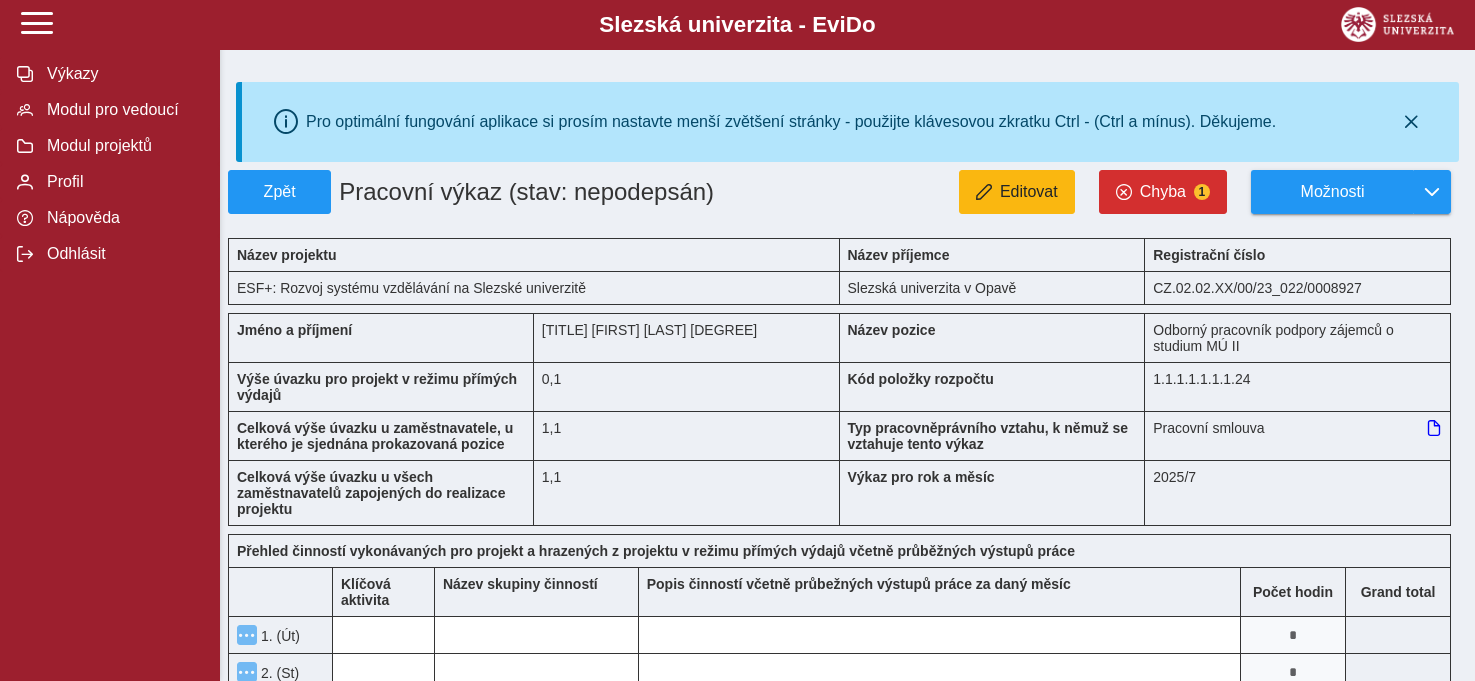 click on "Editovat" at bounding box center (1029, 192) 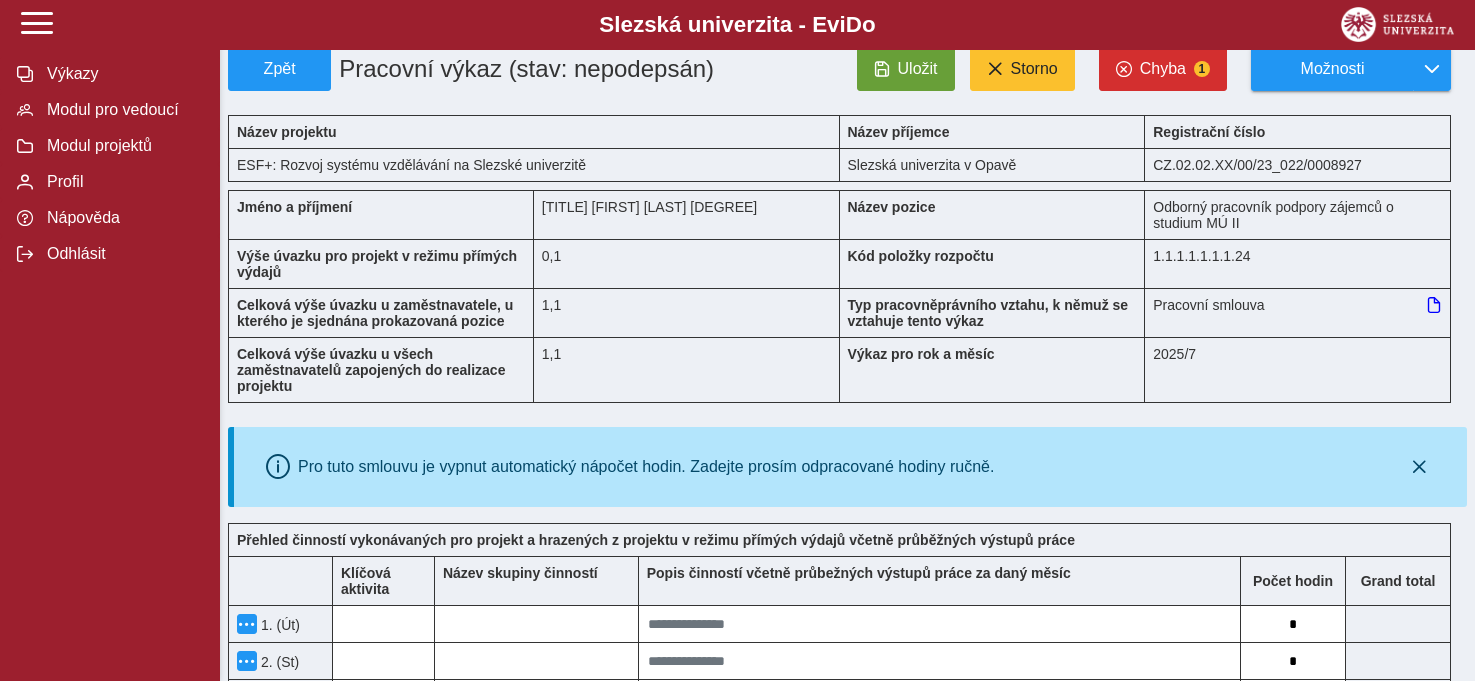 scroll, scrollTop: 107, scrollLeft: 0, axis: vertical 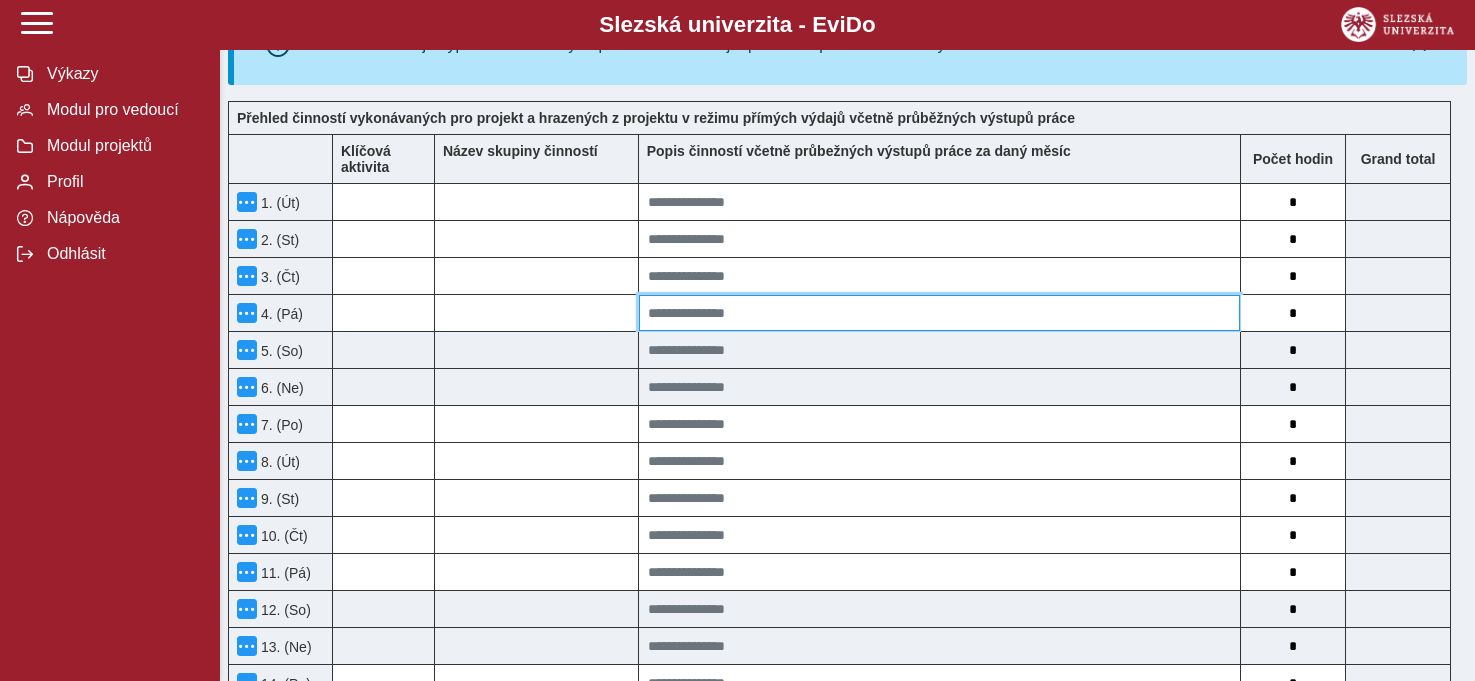click at bounding box center [939, 313] 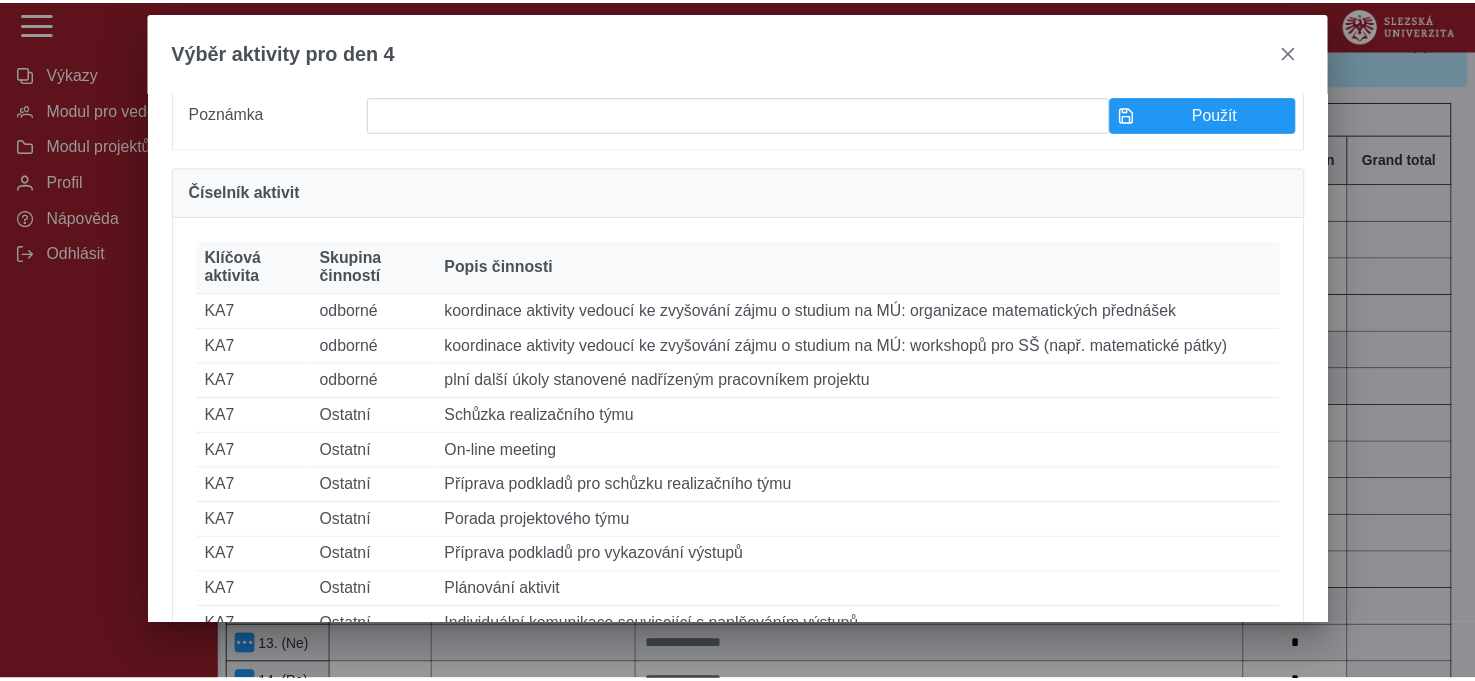 scroll, scrollTop: 179, scrollLeft: 0, axis: vertical 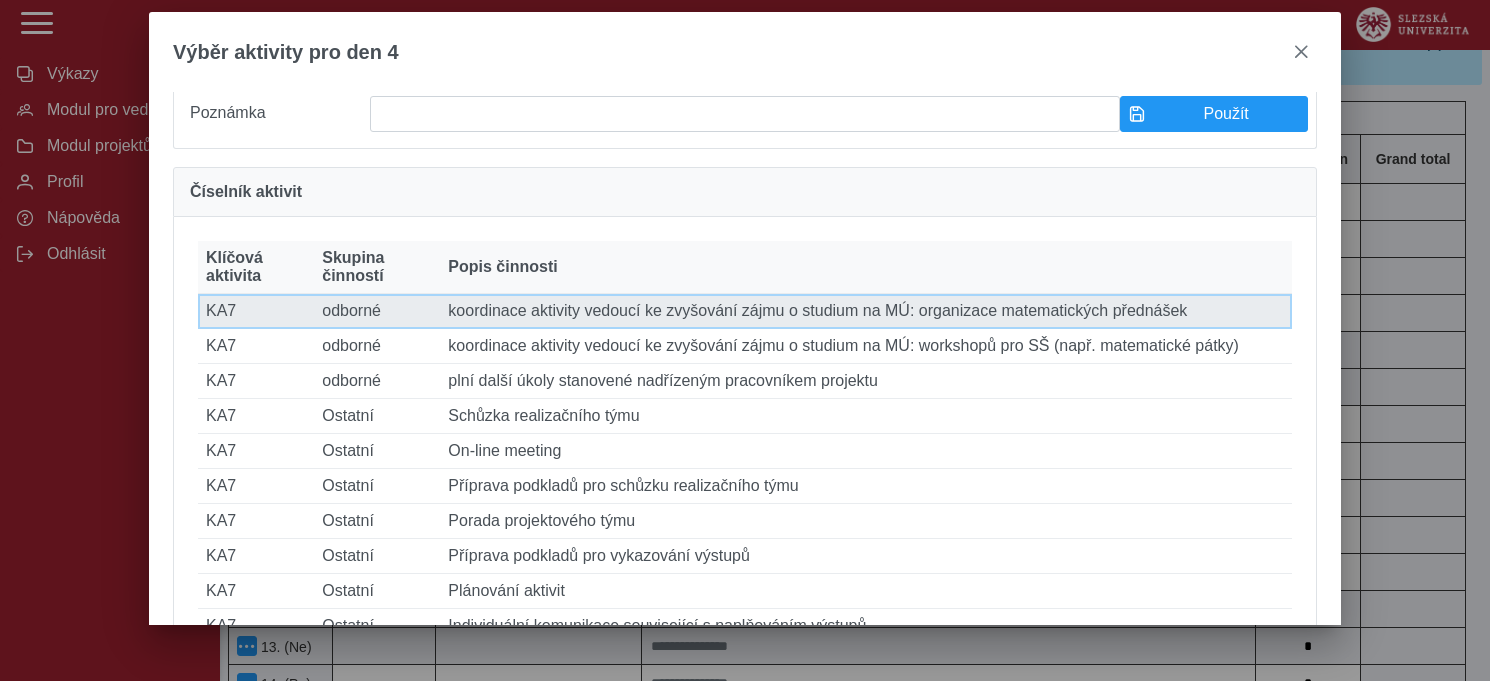 click on "Popis činnosti koordinace aktivity vedoucí ke zvyšování zájmu o studium na MÚ: organizace matematických přednášek" at bounding box center [866, 311] 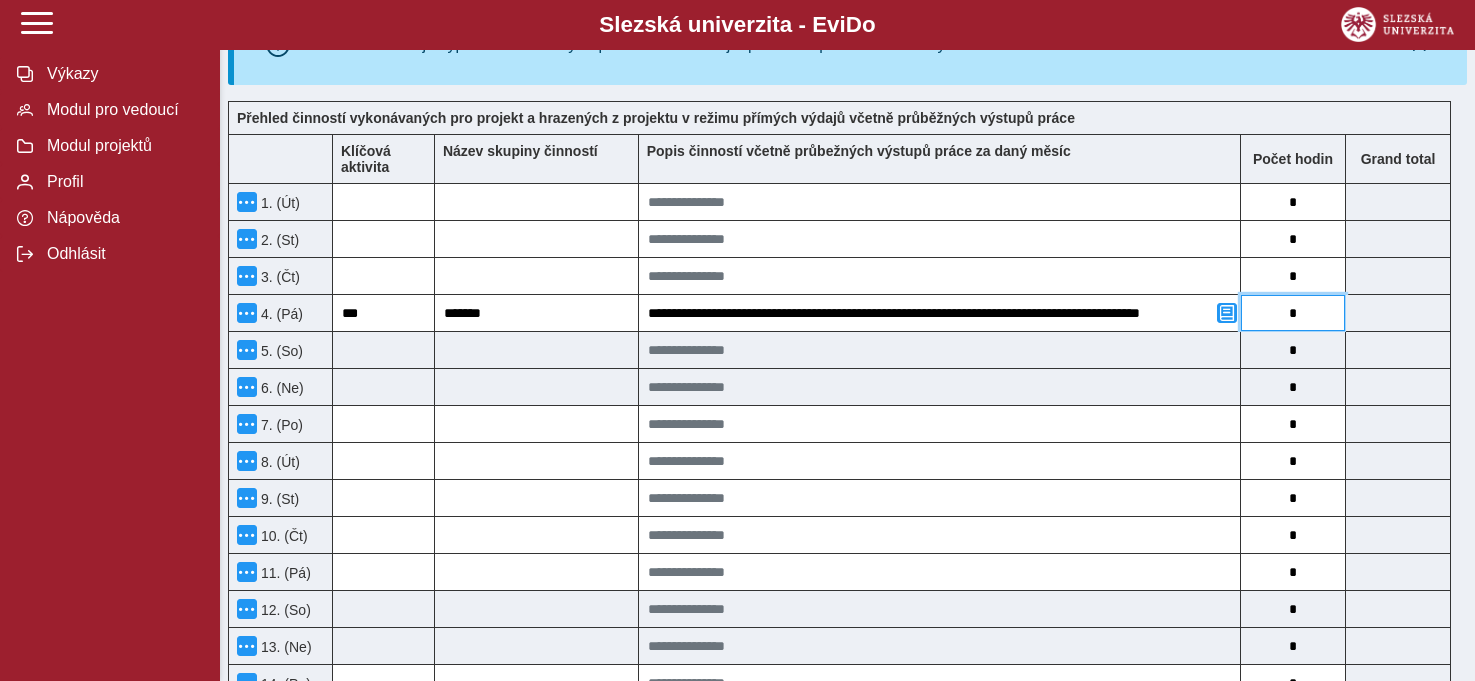 click on "*" at bounding box center (1293, 313) 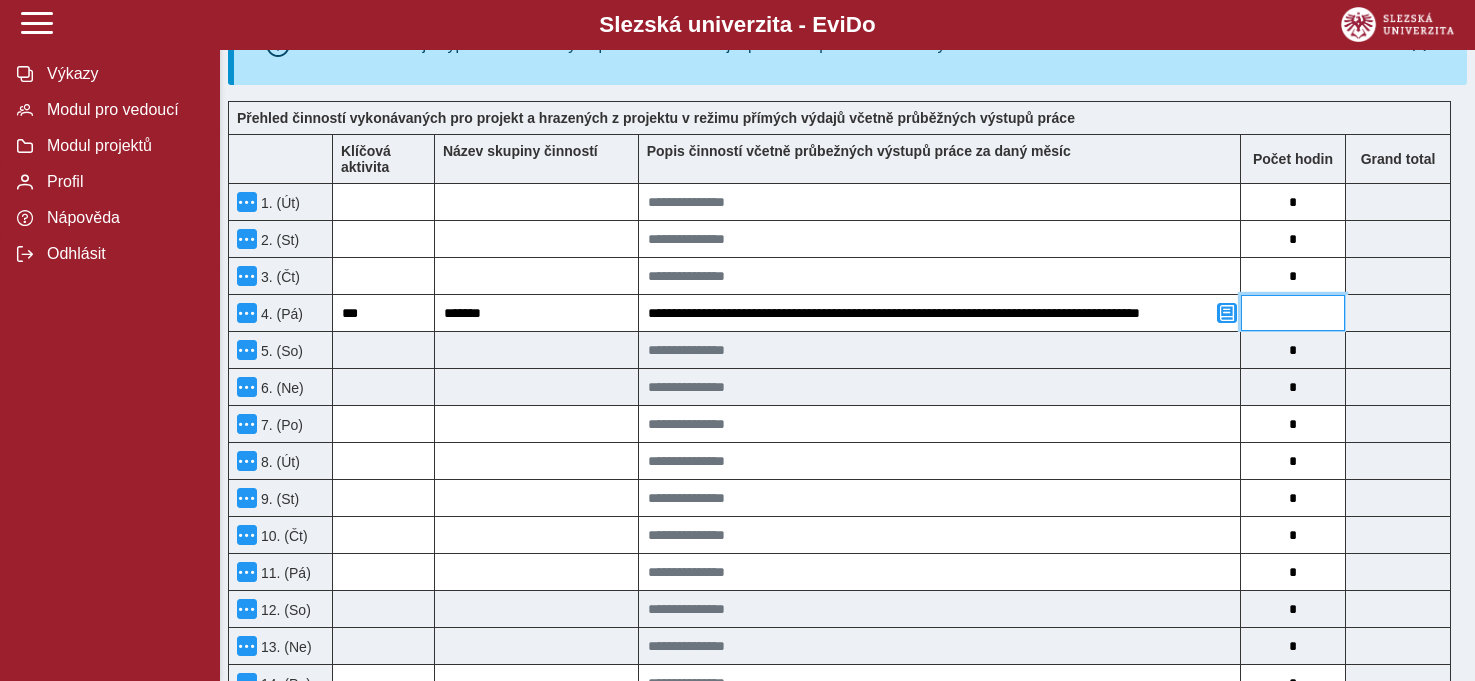 type on "*" 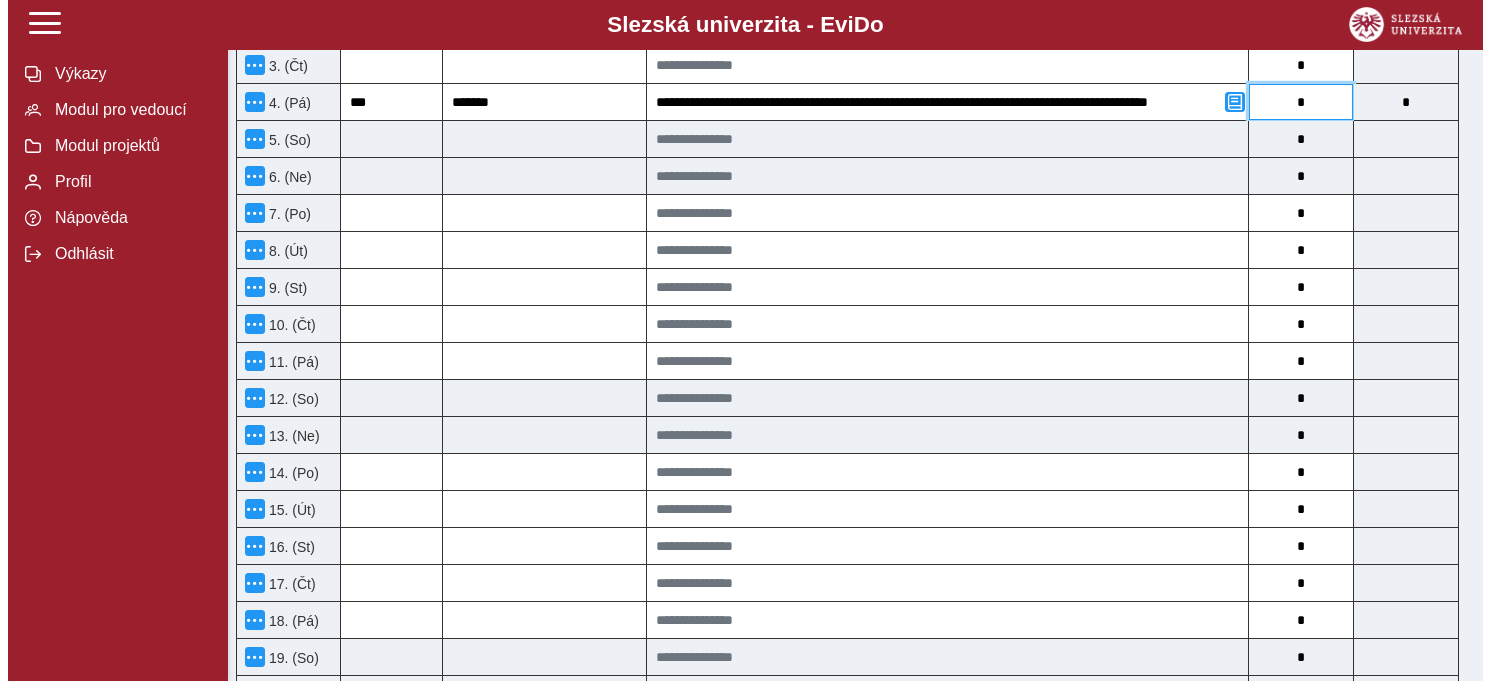 scroll, scrollTop: 760, scrollLeft: 0, axis: vertical 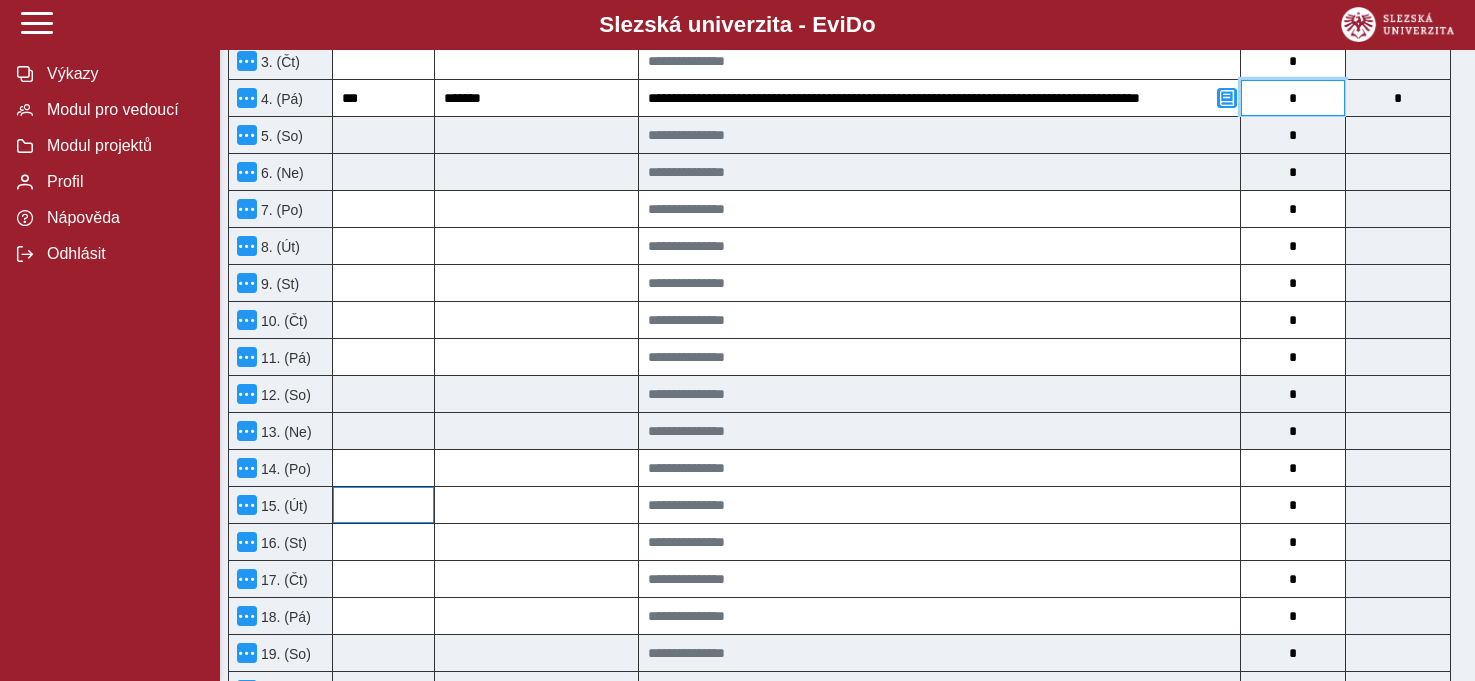 type on "*" 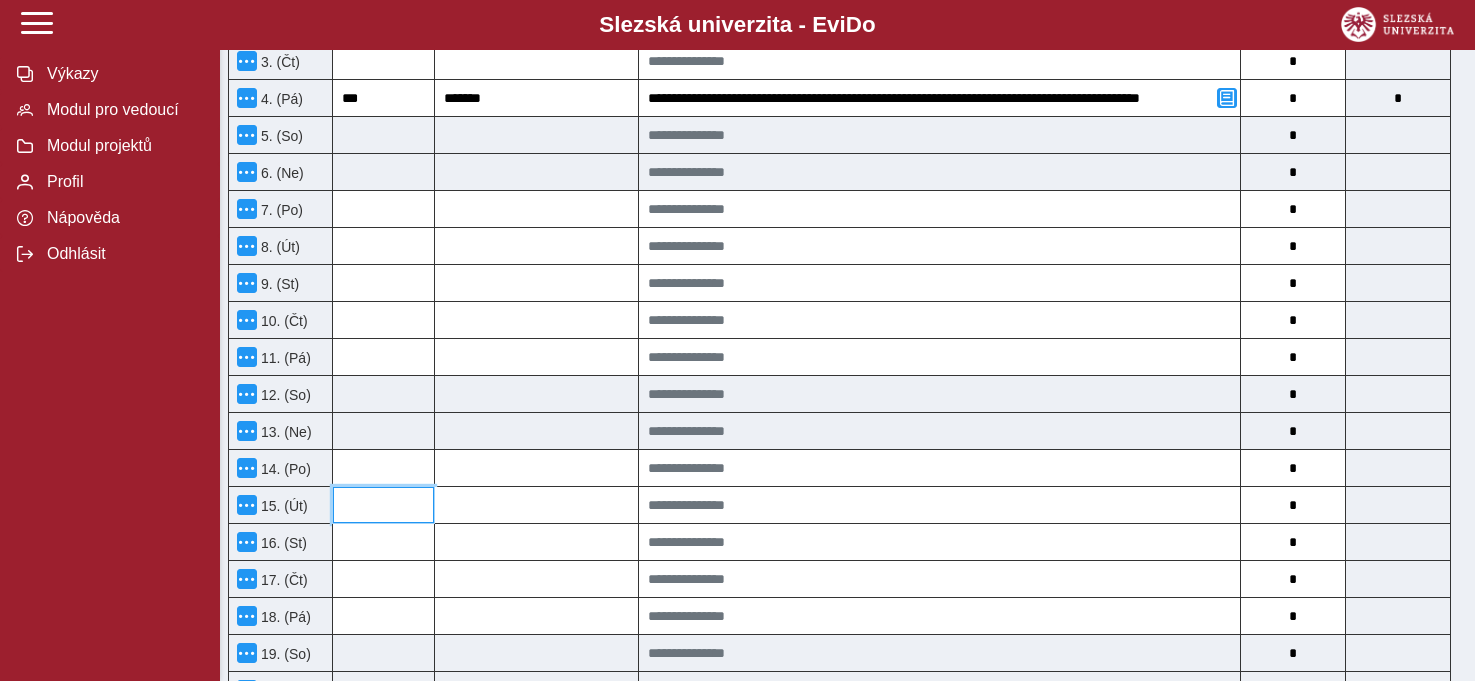 click at bounding box center [383, 505] 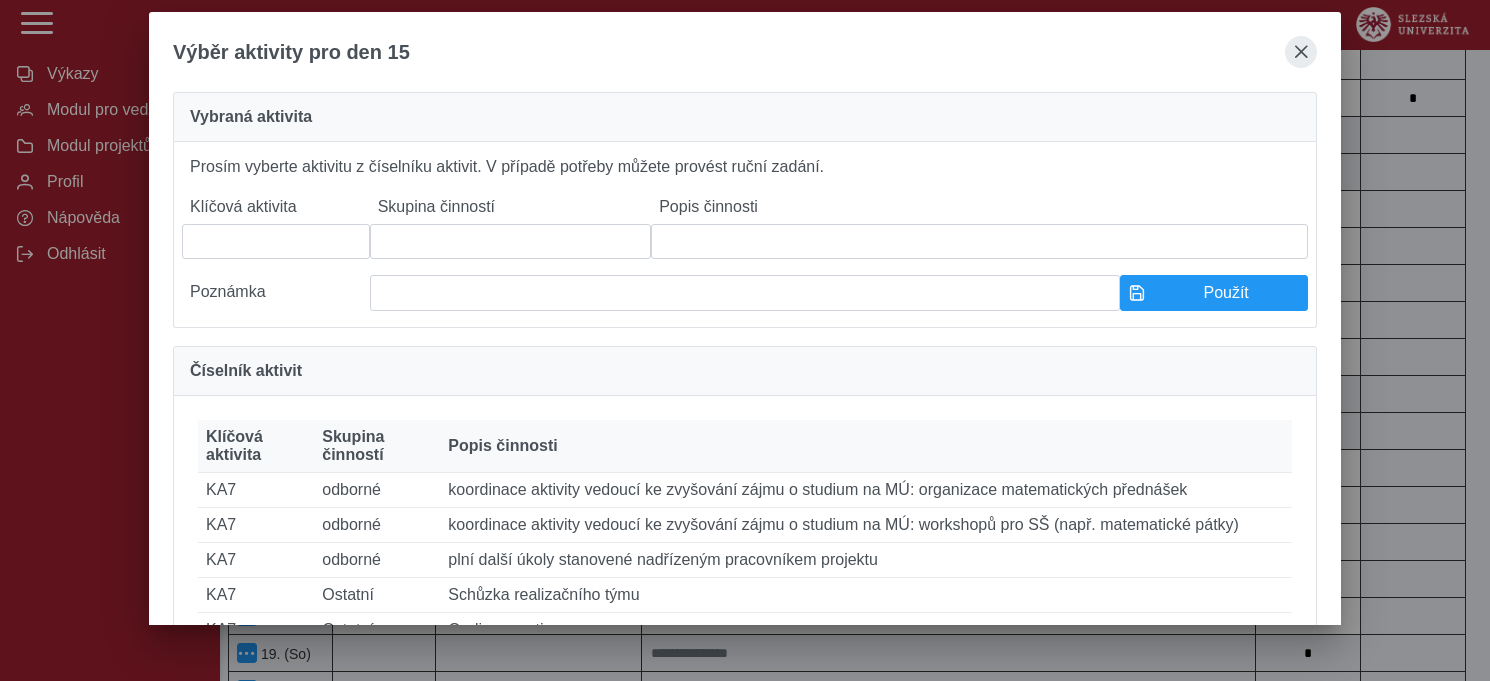 click at bounding box center [1301, 52] 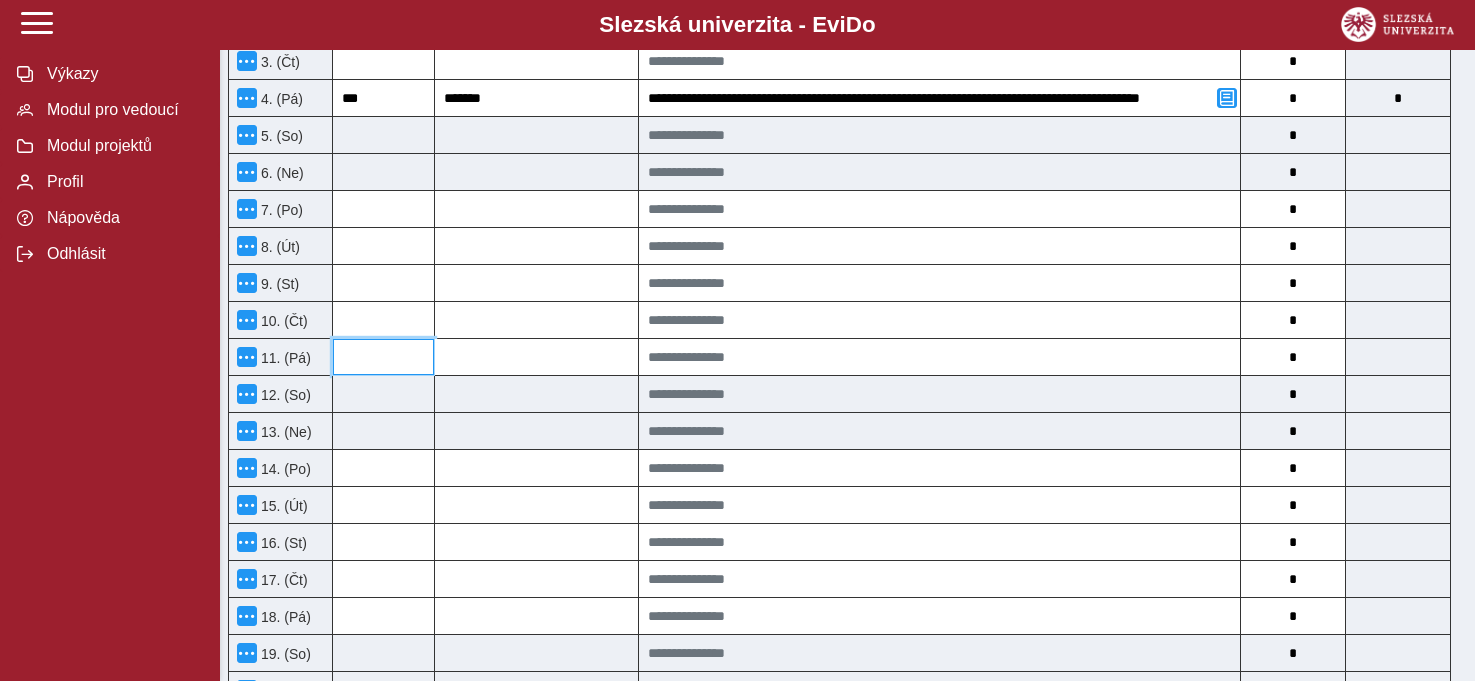 click at bounding box center (383, 357) 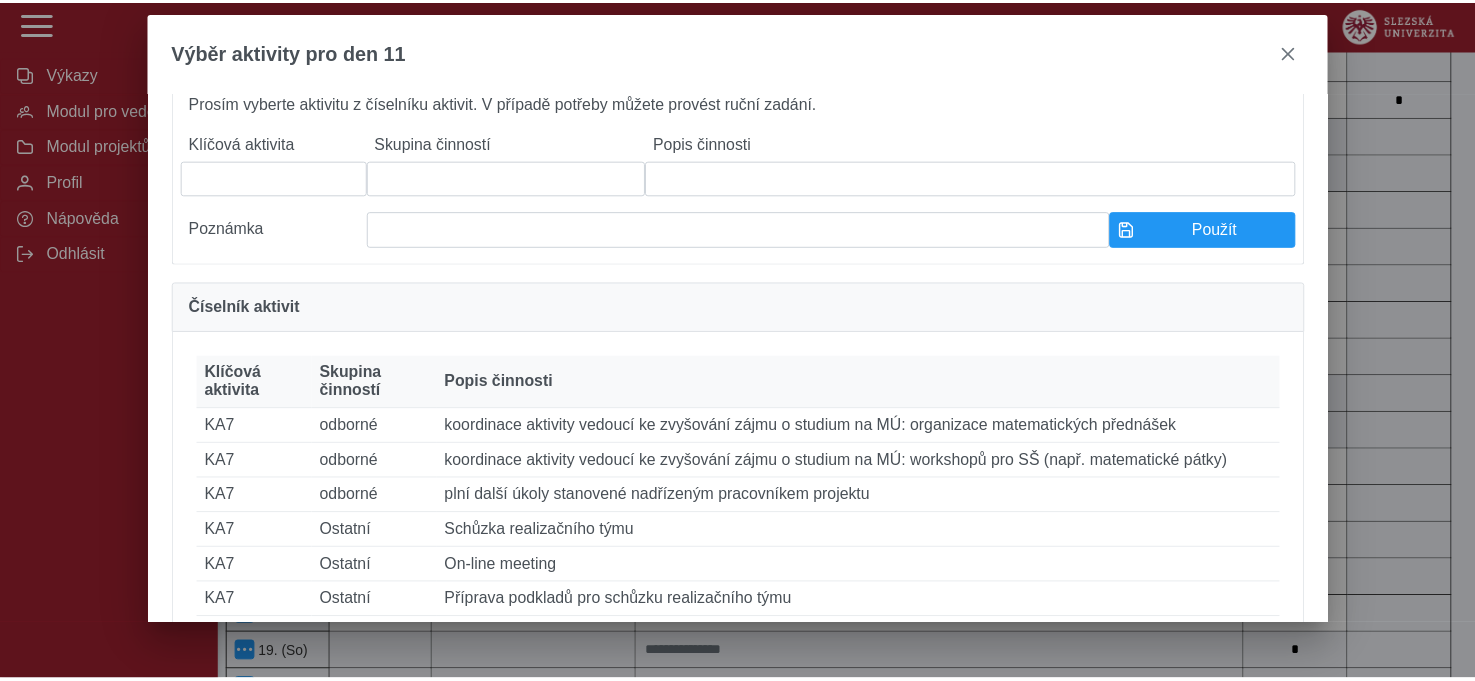 scroll, scrollTop: 69, scrollLeft: 0, axis: vertical 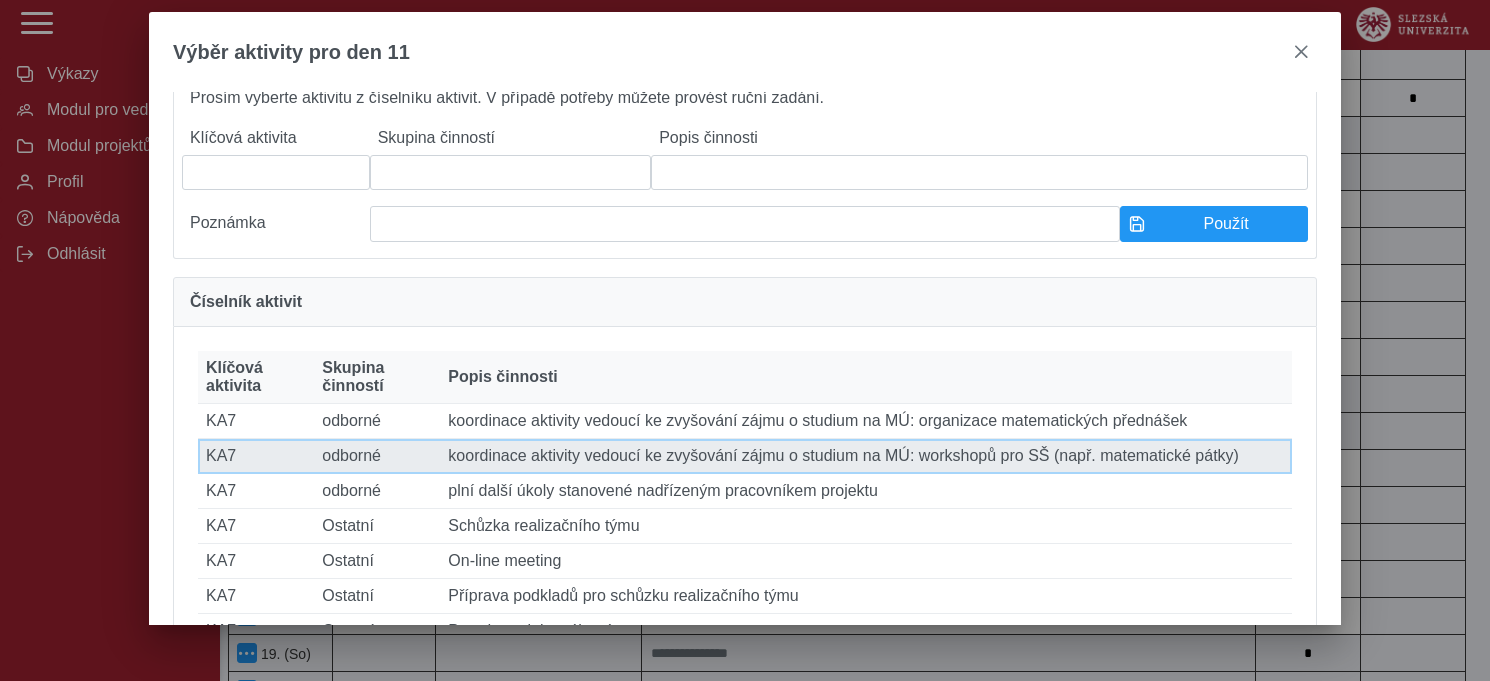 click on "Popis činnosti koordinace aktivity vedoucí ke zvyšování zájmu o studium na MÚ: workshopů pro SŠ (např. matematické pátky)" at bounding box center [866, 456] 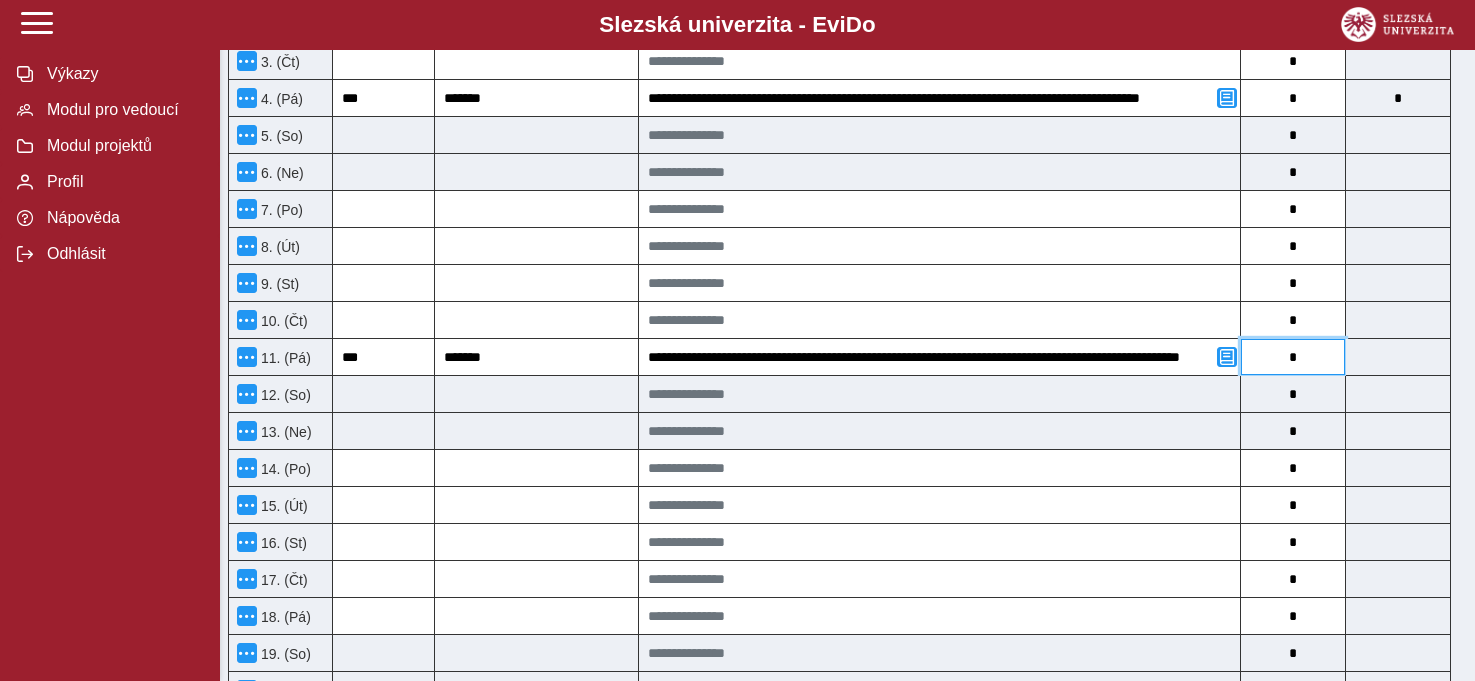 click on "*" at bounding box center (1293, 357) 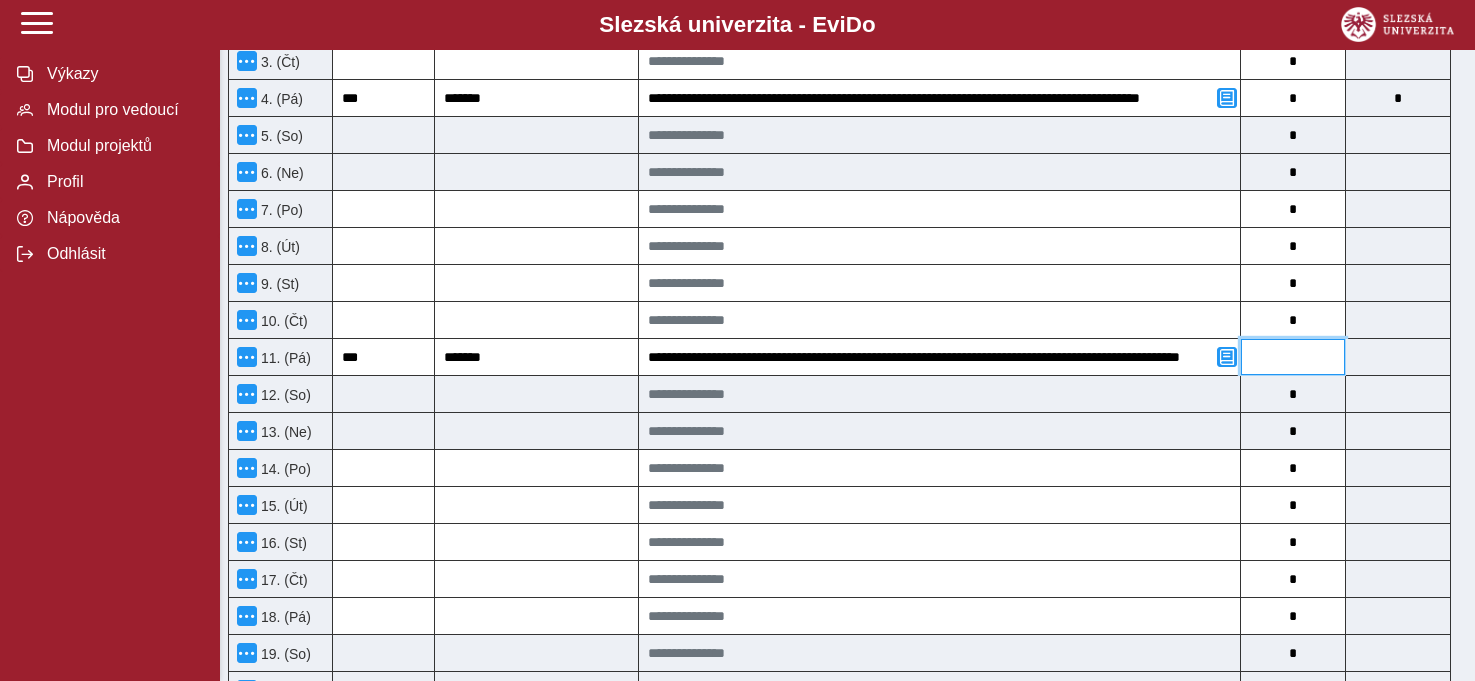type on "*" 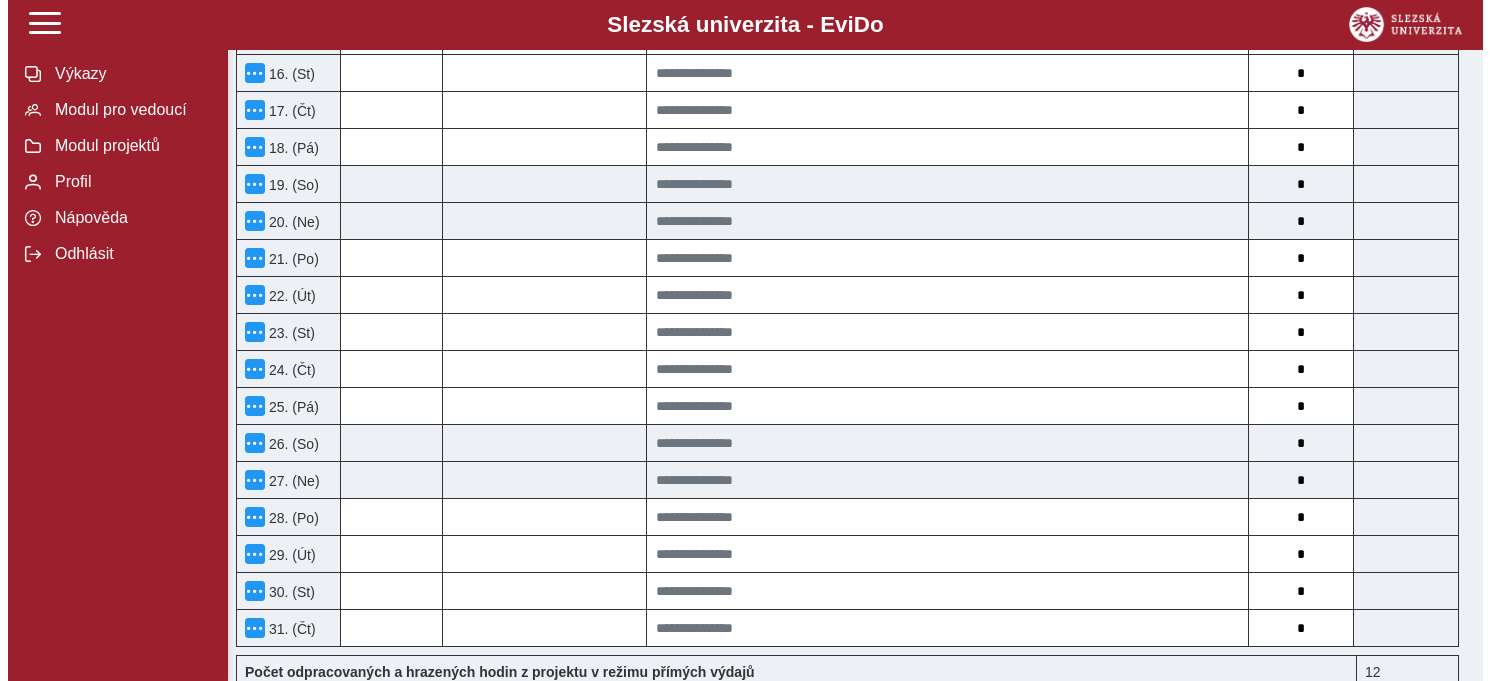 scroll, scrollTop: 1221, scrollLeft: 0, axis: vertical 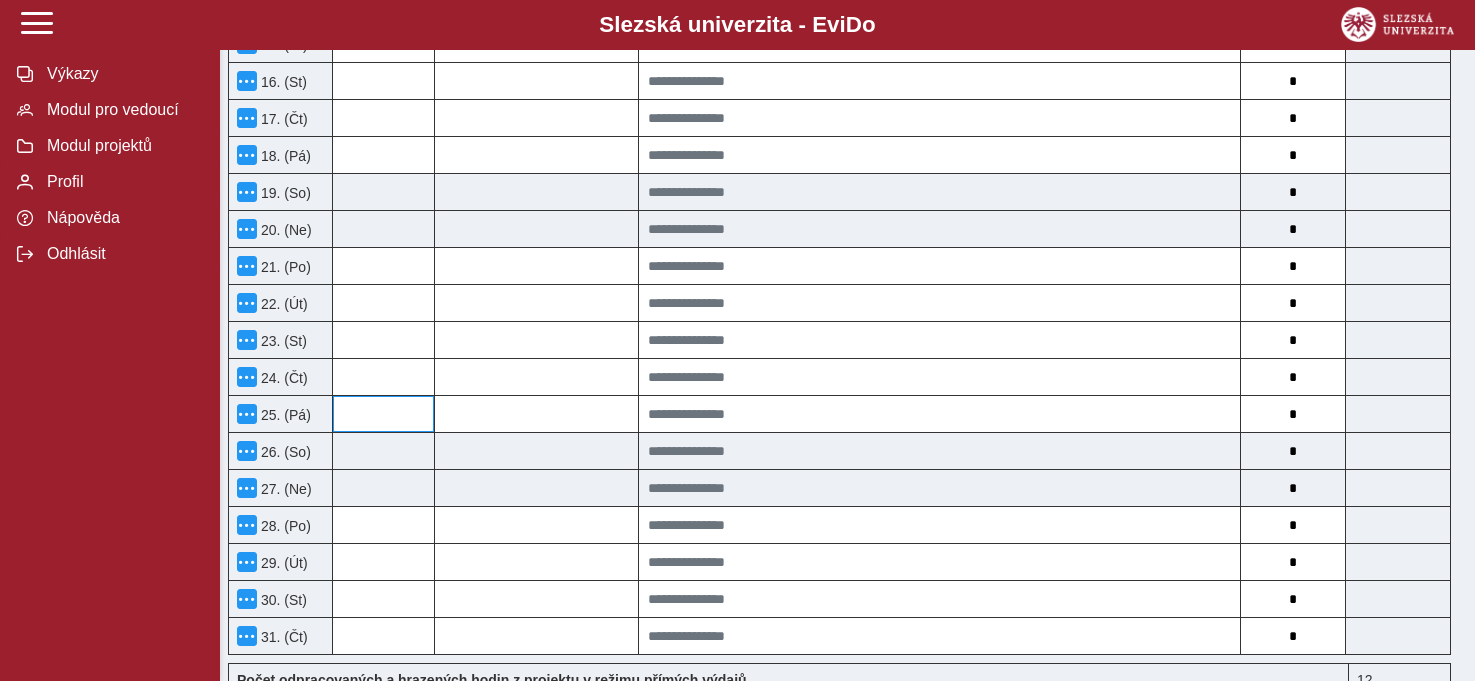 type on "*" 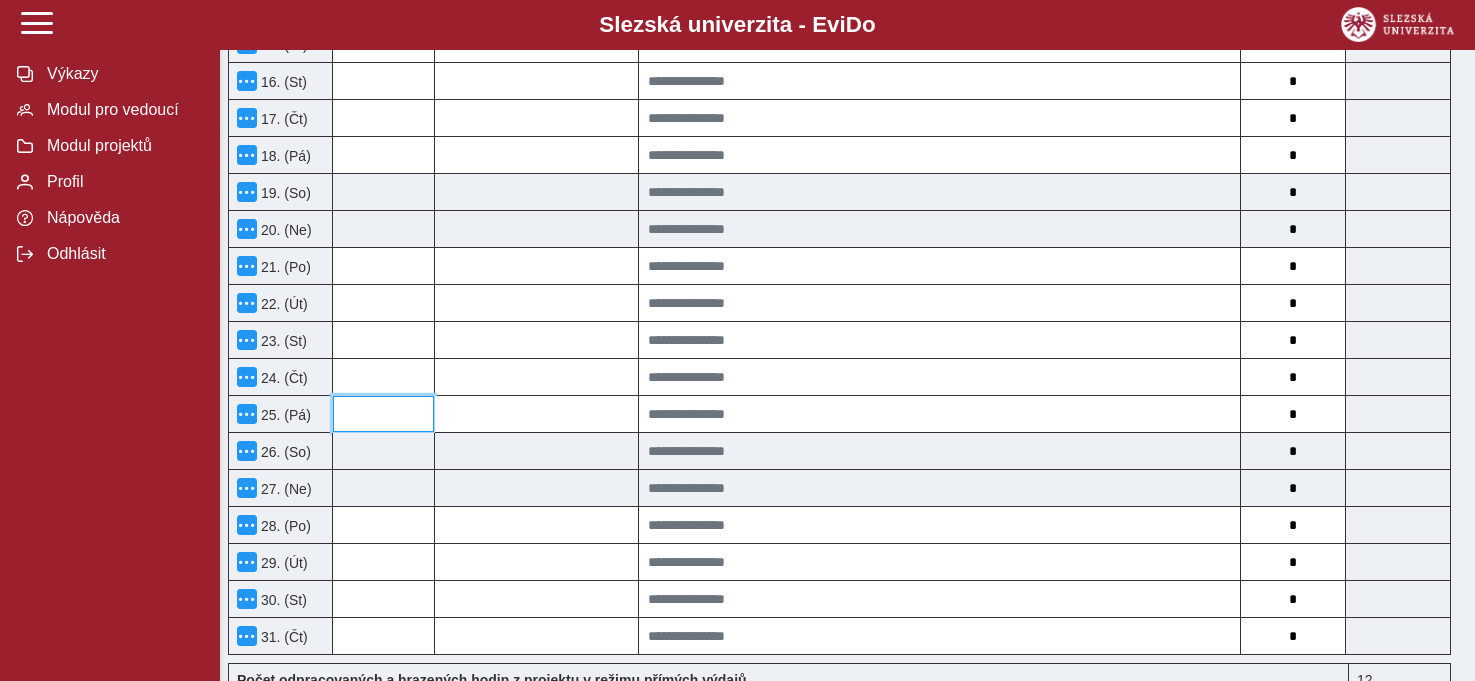 click at bounding box center [383, 414] 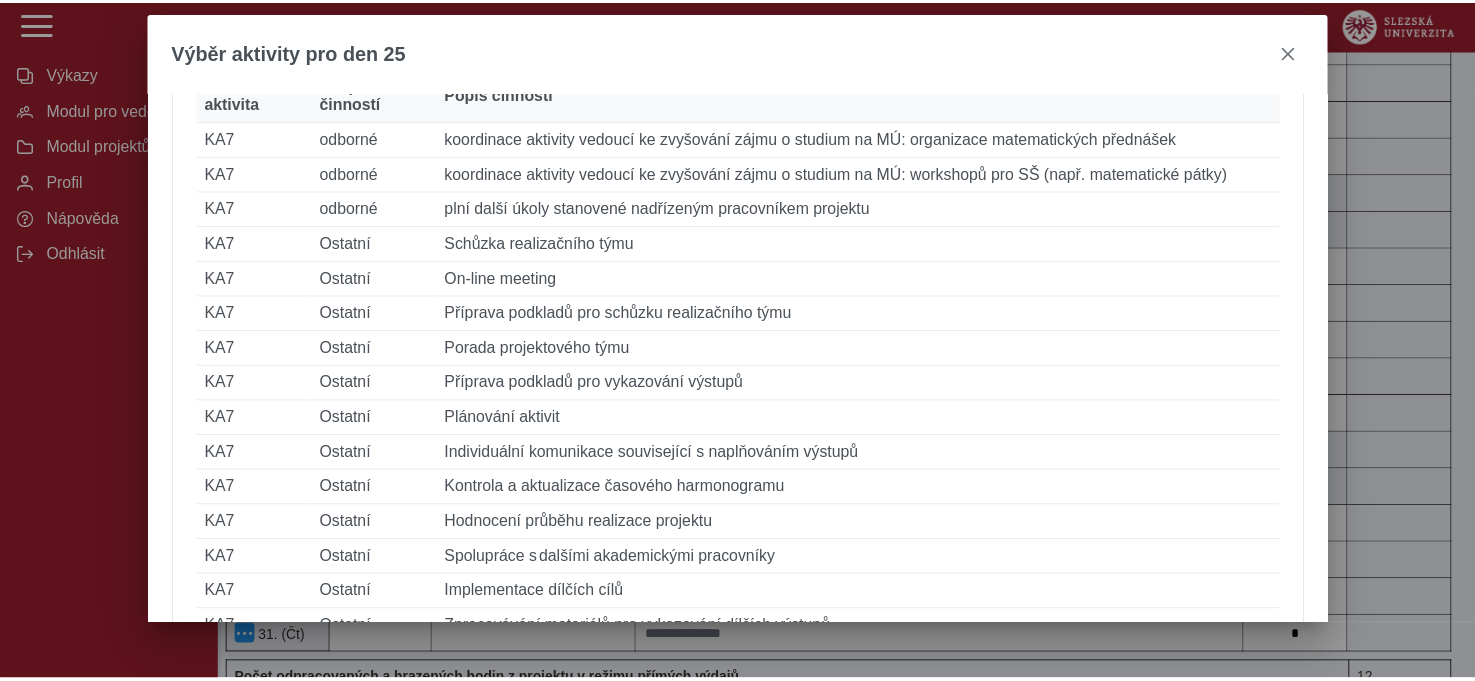 scroll, scrollTop: 355, scrollLeft: 0, axis: vertical 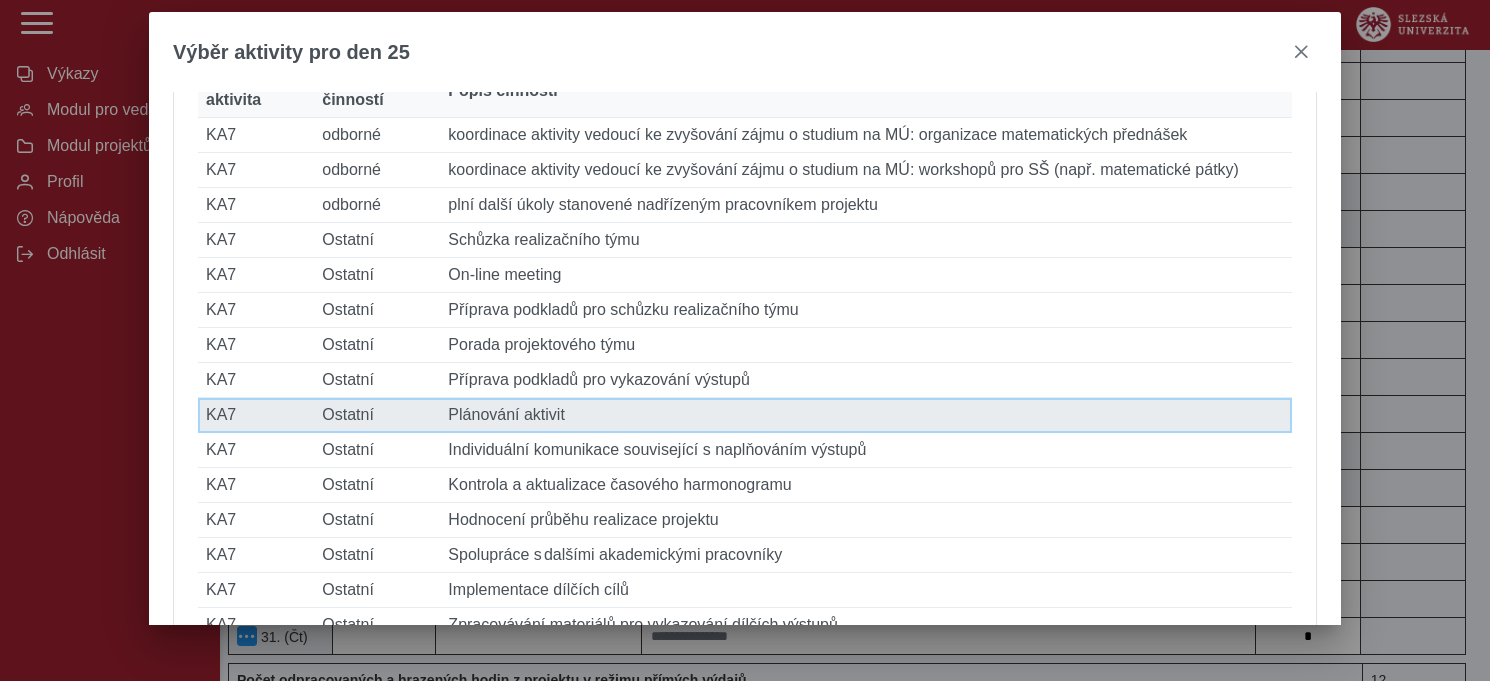 click on "Popis činnosti Plánování aktivit" at bounding box center [866, 415] 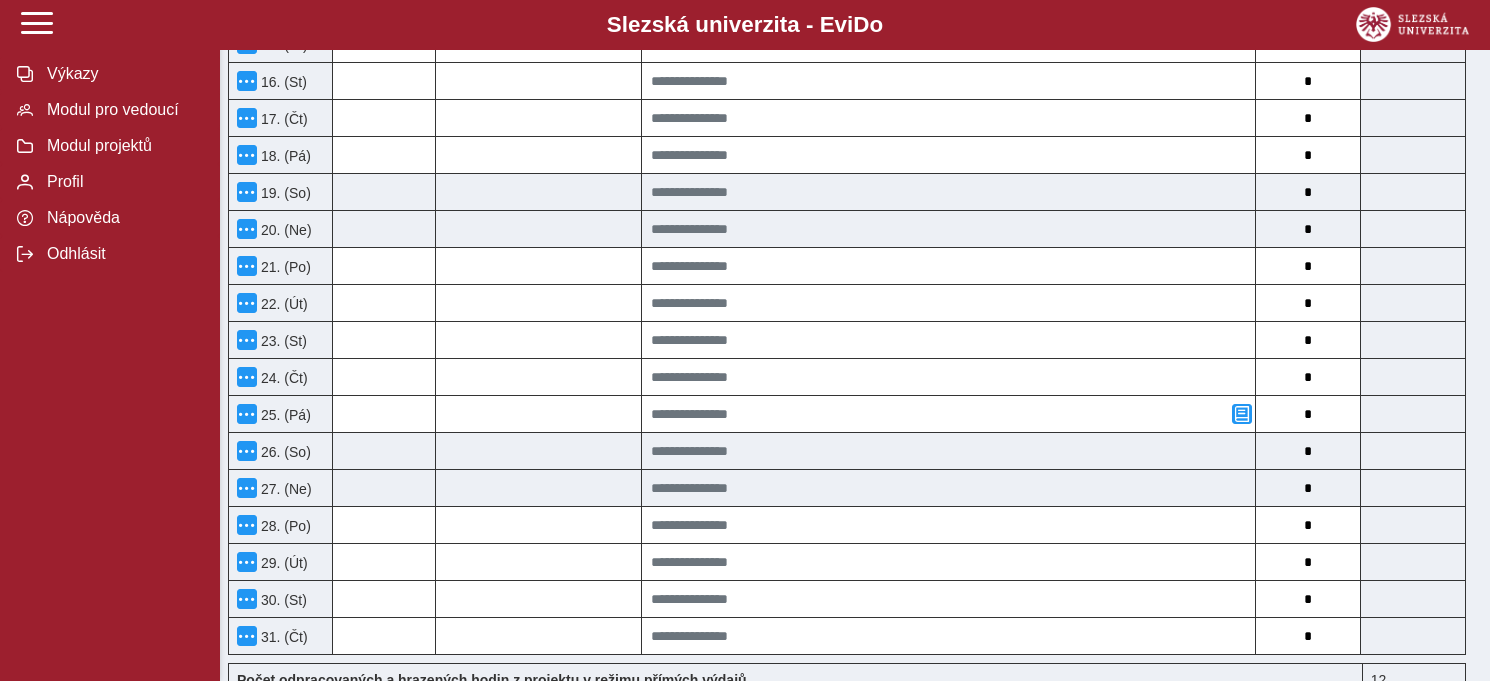 type on "***" 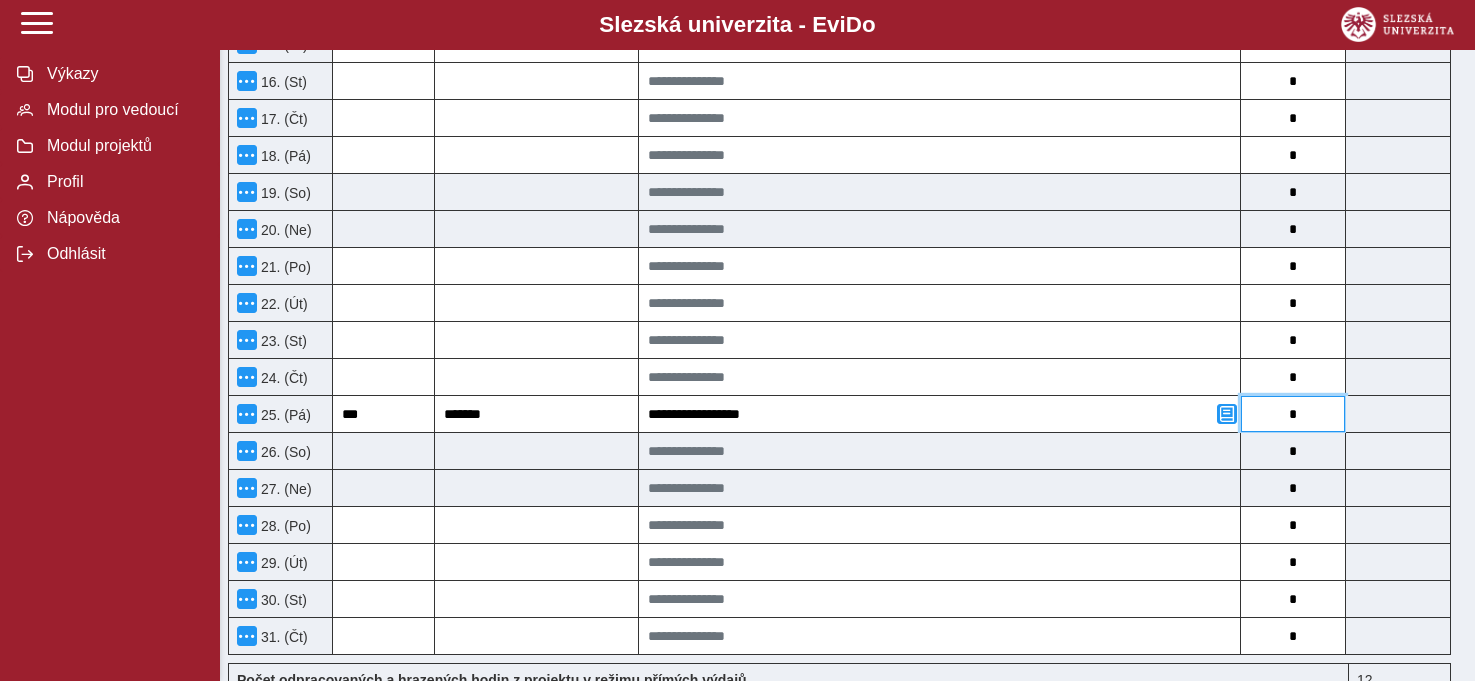 click on "*" at bounding box center [1293, 414] 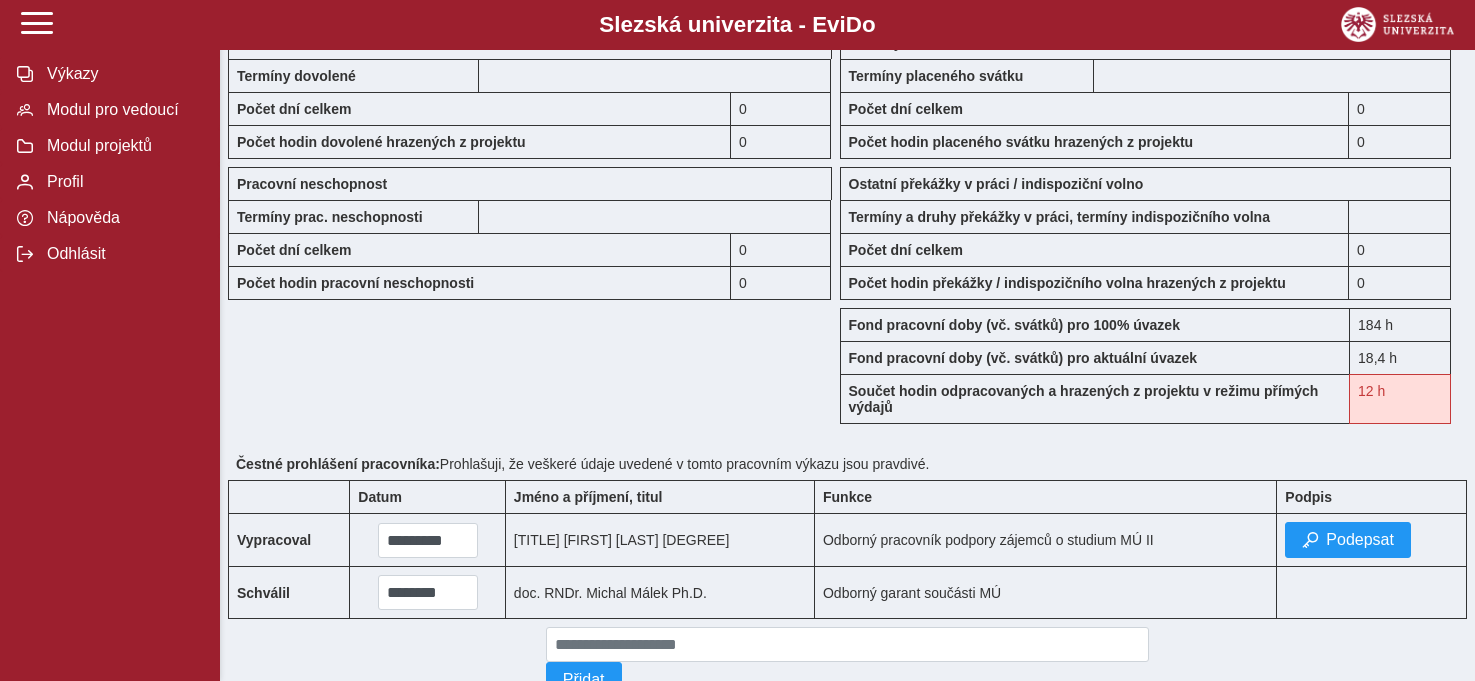 scroll, scrollTop: 1929, scrollLeft: 0, axis: vertical 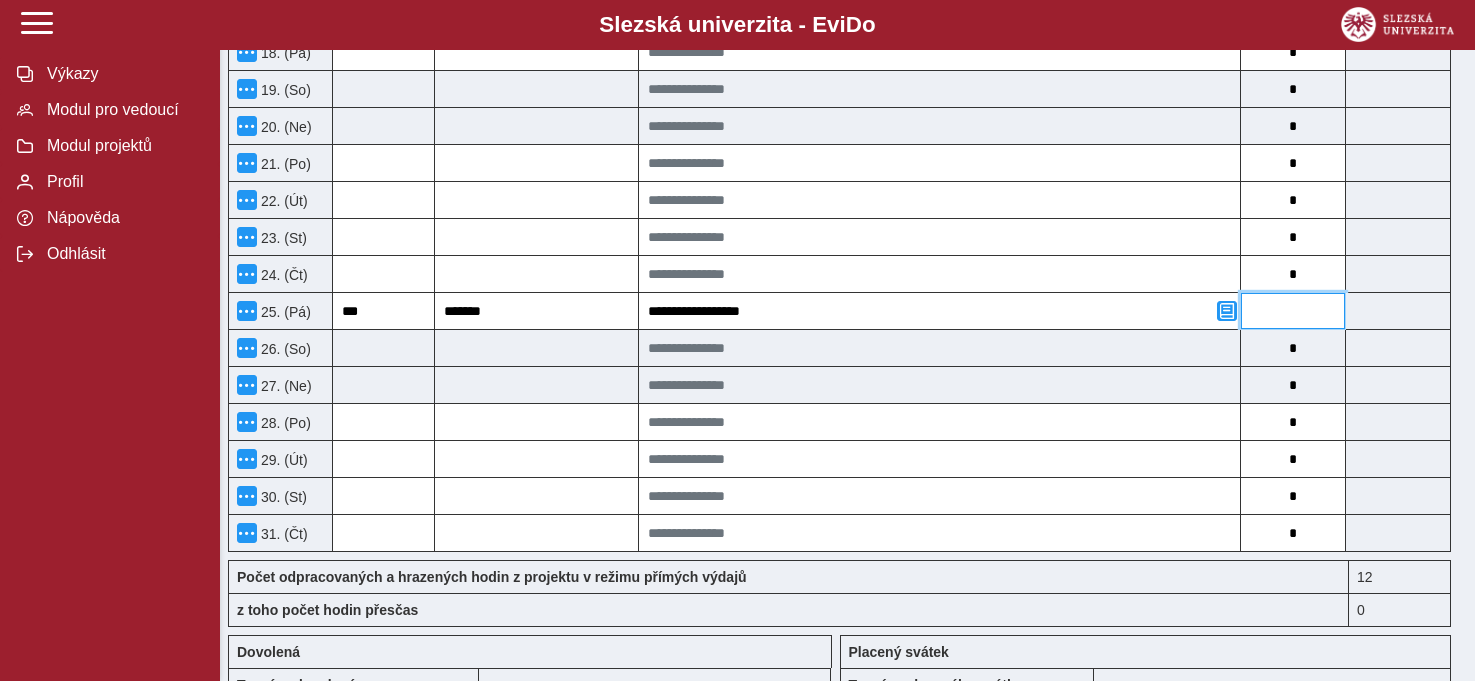 type on "*" 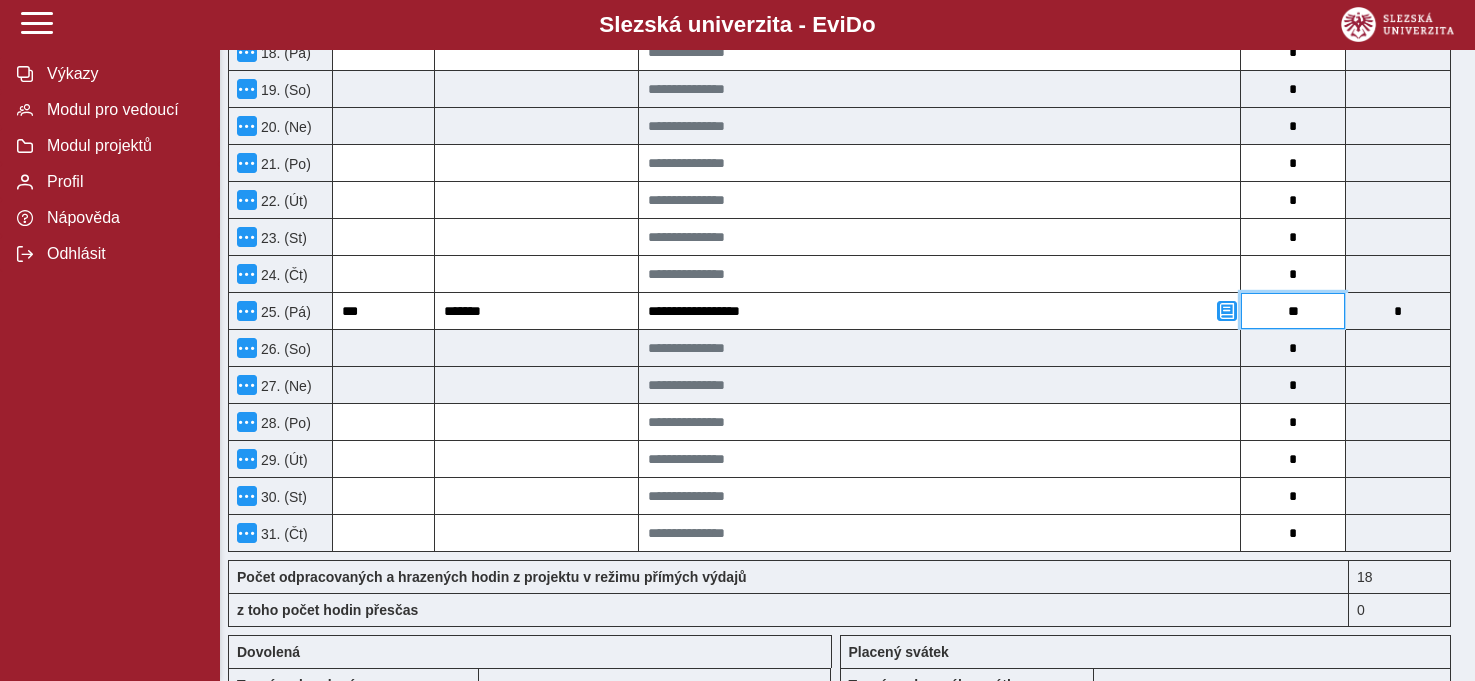 type on "***" 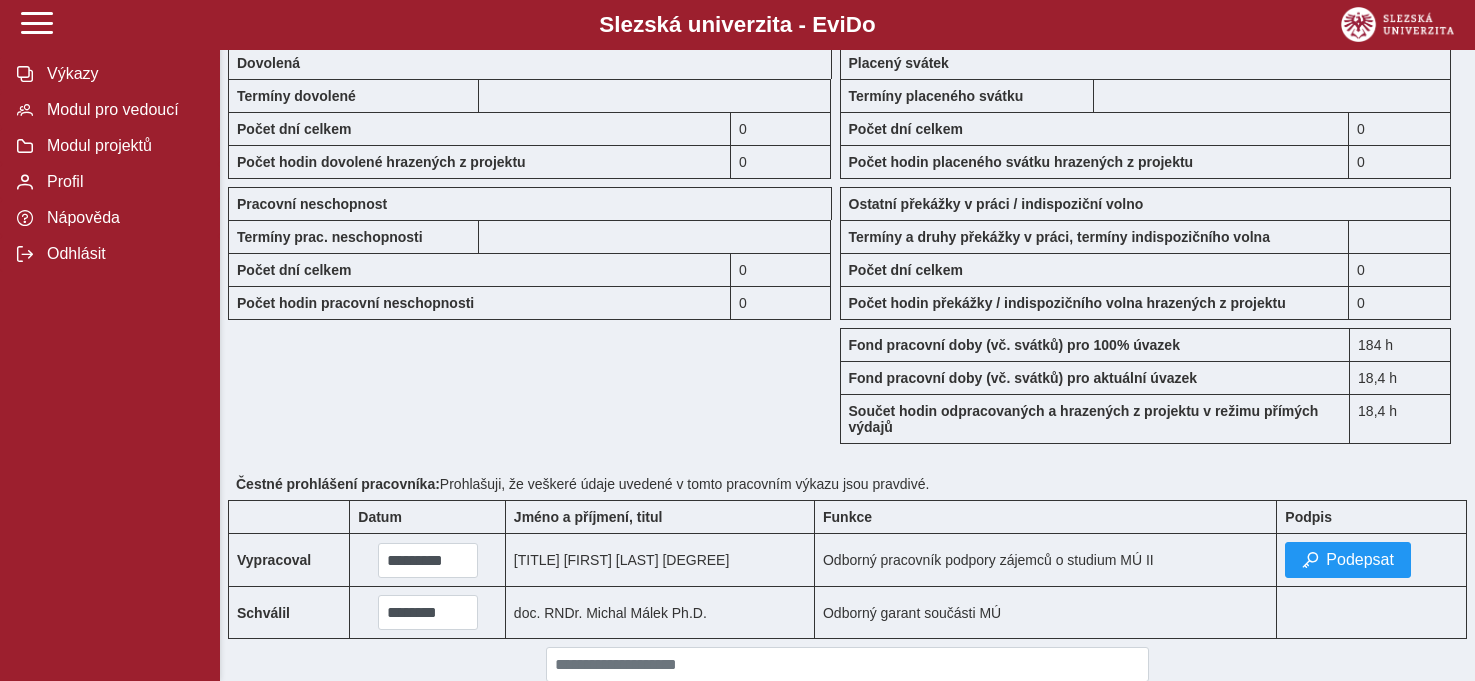 scroll, scrollTop: 1917, scrollLeft: 0, axis: vertical 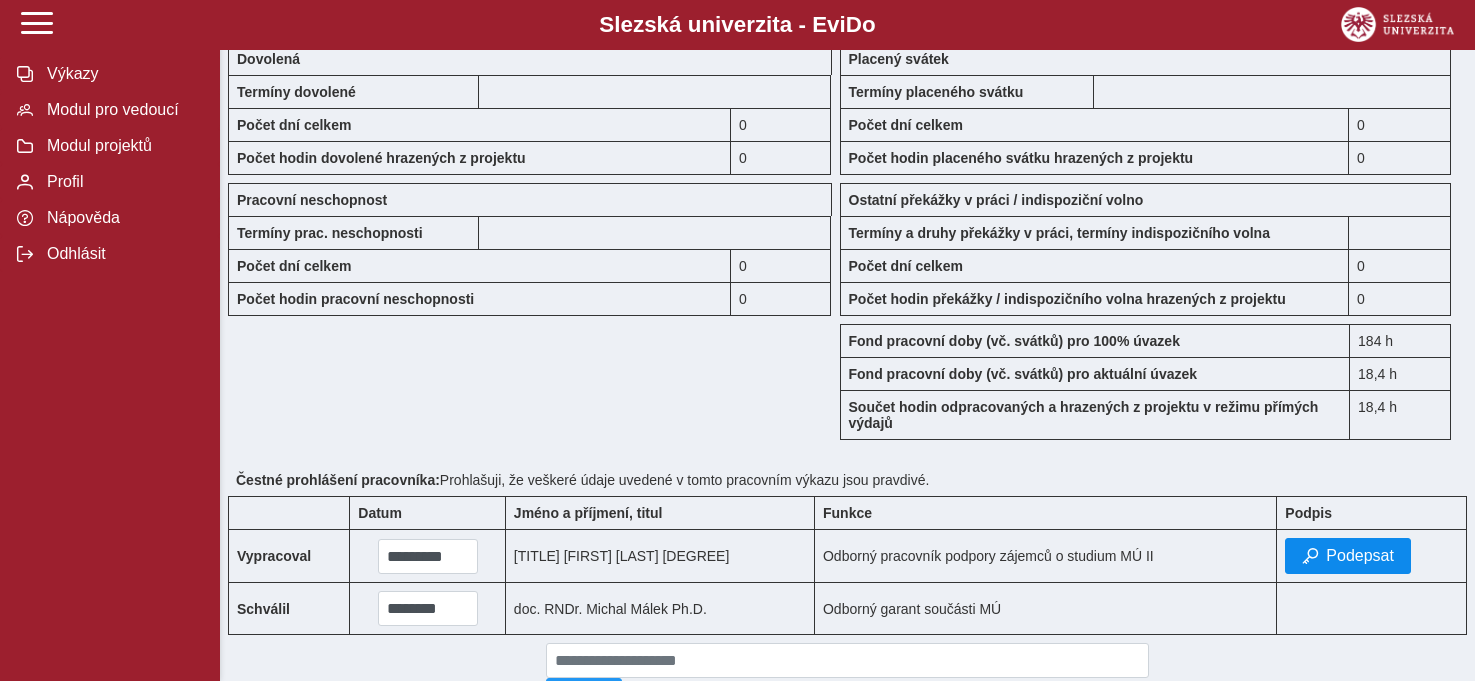 type on "***" 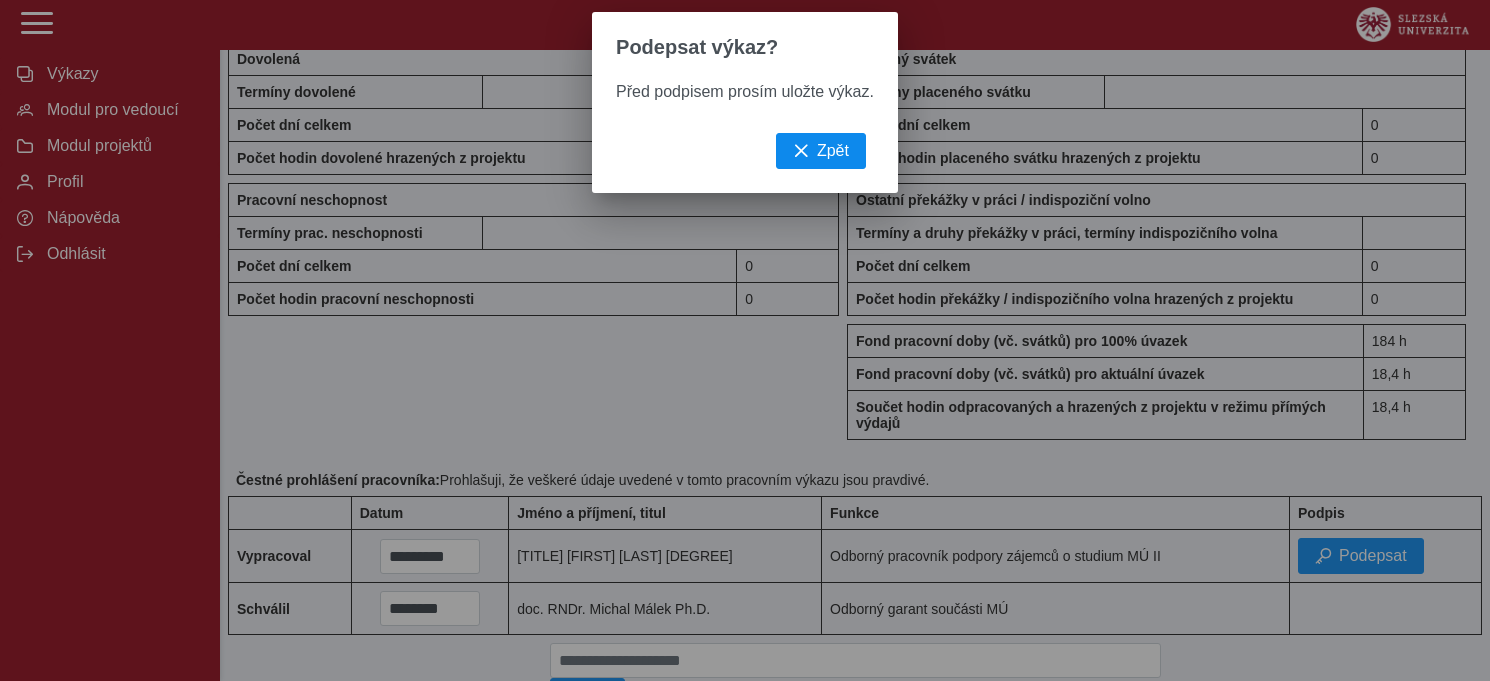 click on "Zpět" at bounding box center (821, 151) 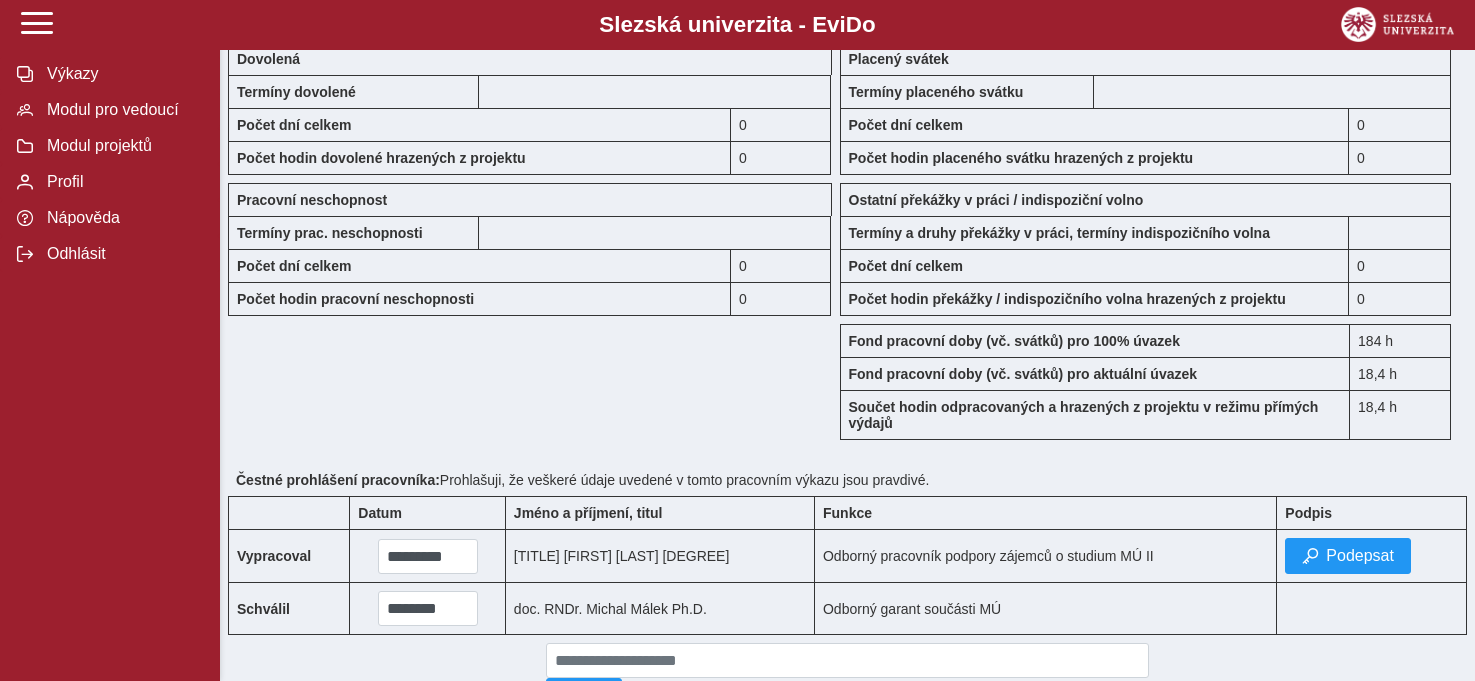 scroll, scrollTop: 2028, scrollLeft: 0, axis: vertical 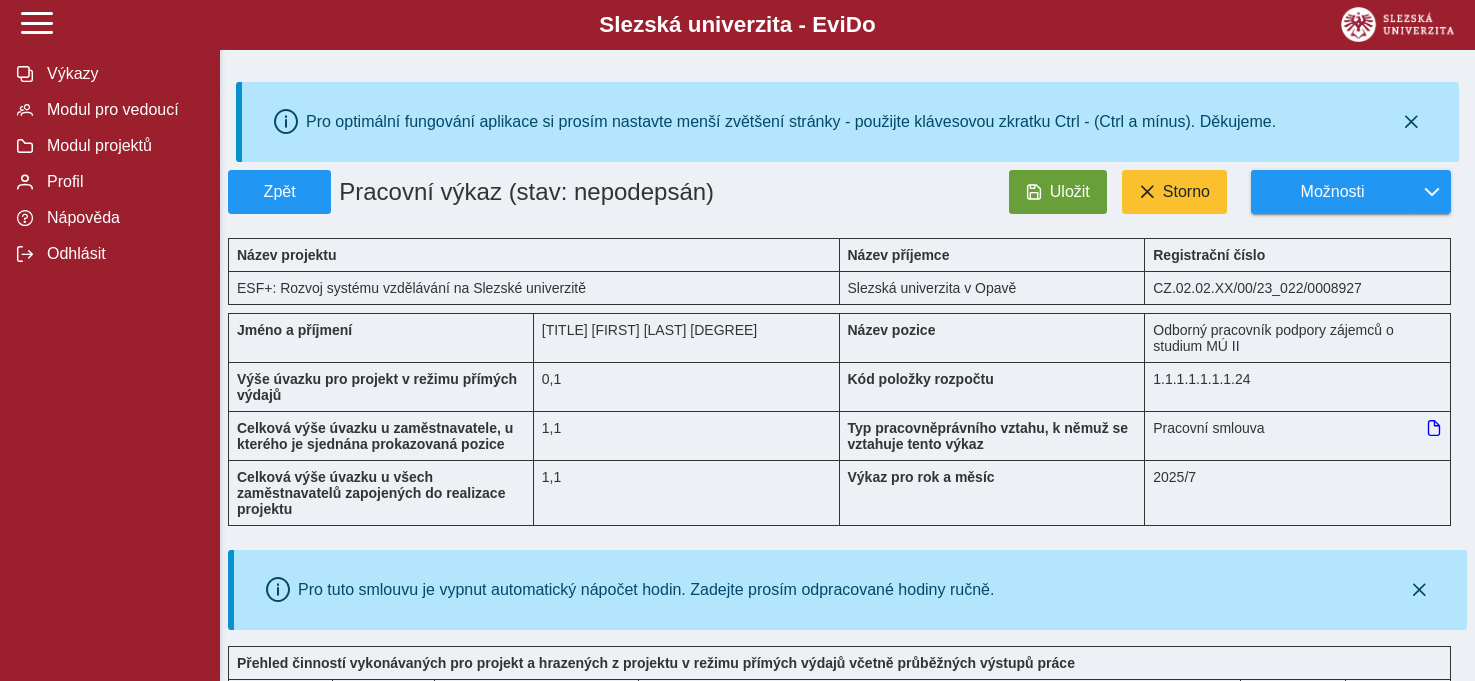drag, startPoint x: 1050, startPoint y: 196, endPoint x: 1177, endPoint y: 164, distance: 130.96947 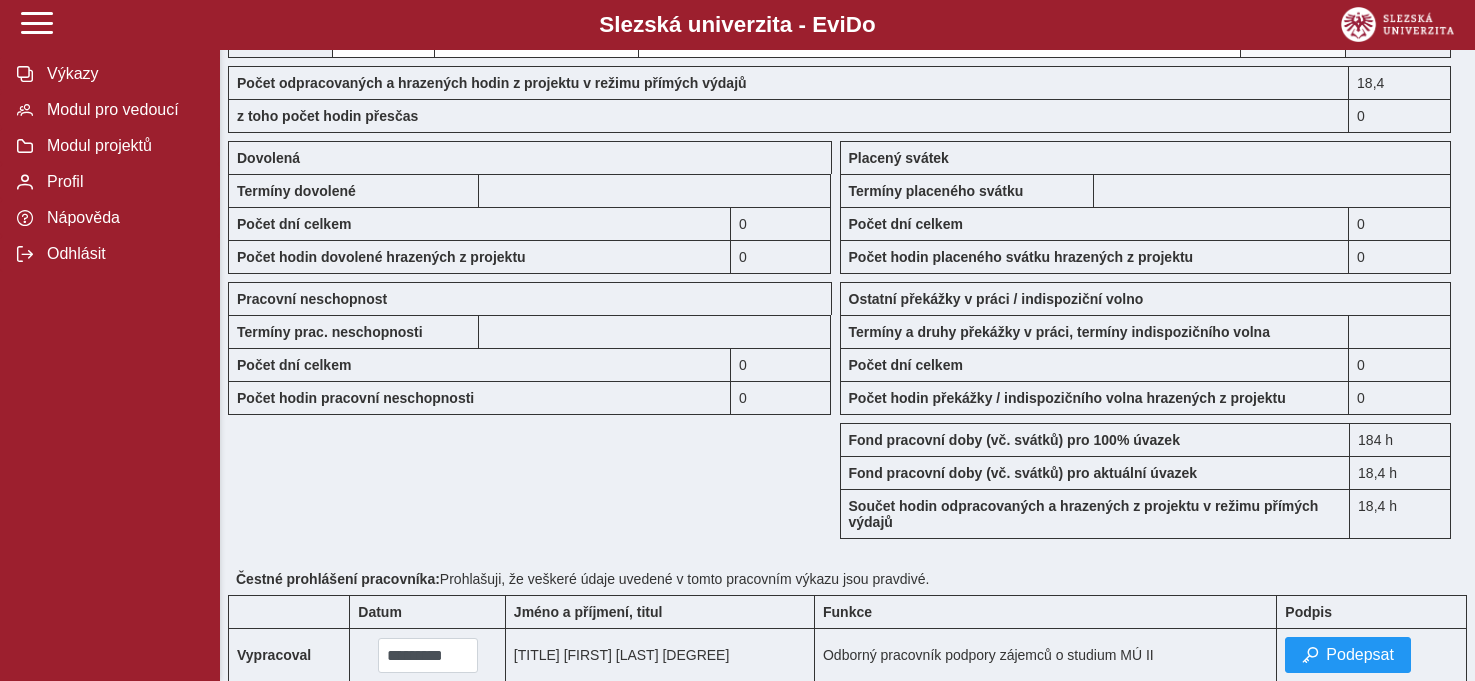 scroll, scrollTop: 1916, scrollLeft: 0, axis: vertical 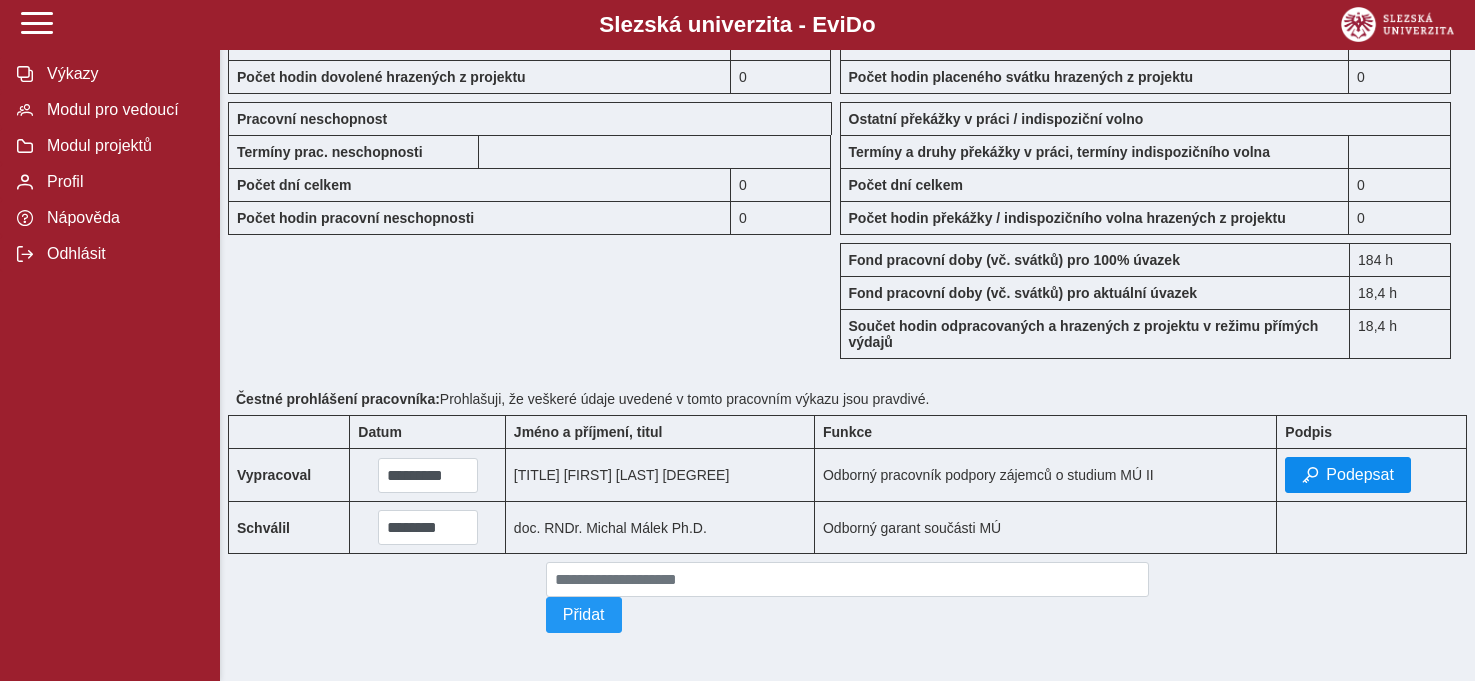 click on "Podepsat" at bounding box center [1360, 475] 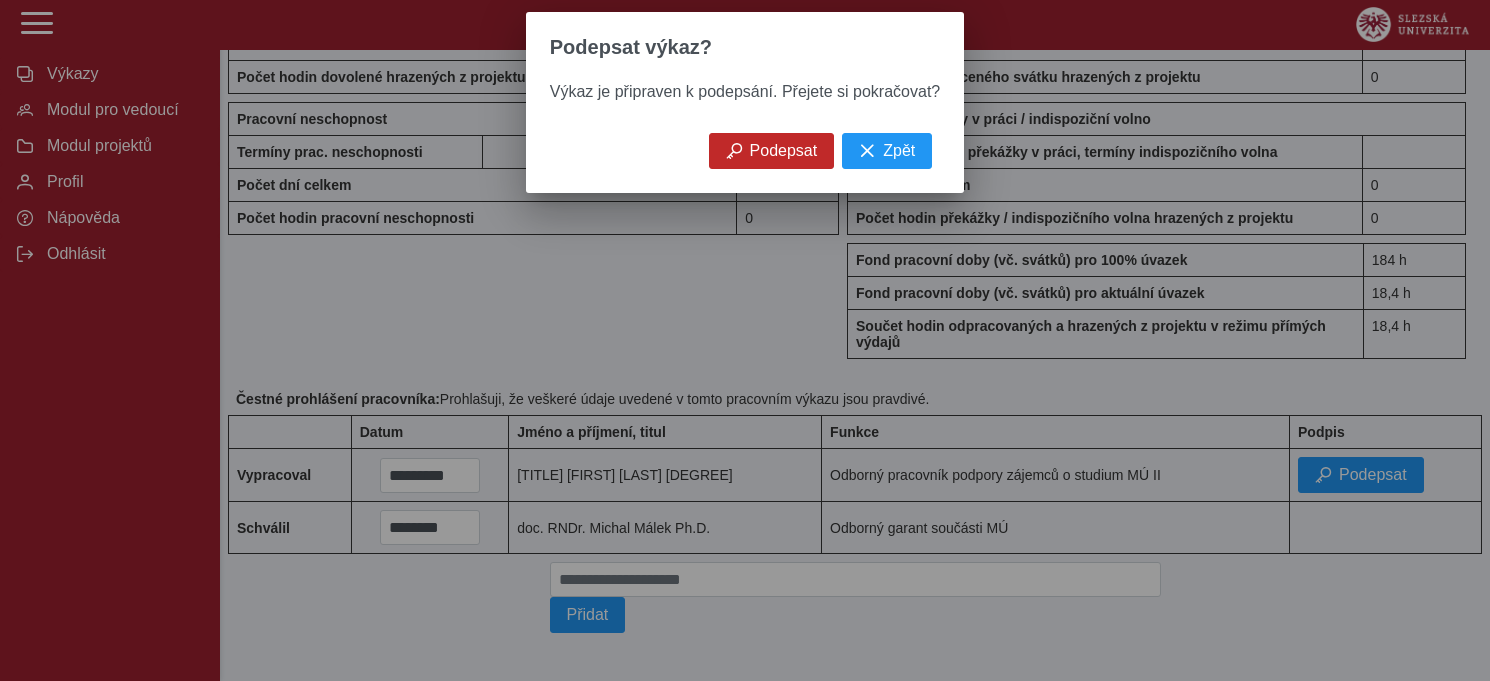 click on "Podepsat" at bounding box center (784, 151) 